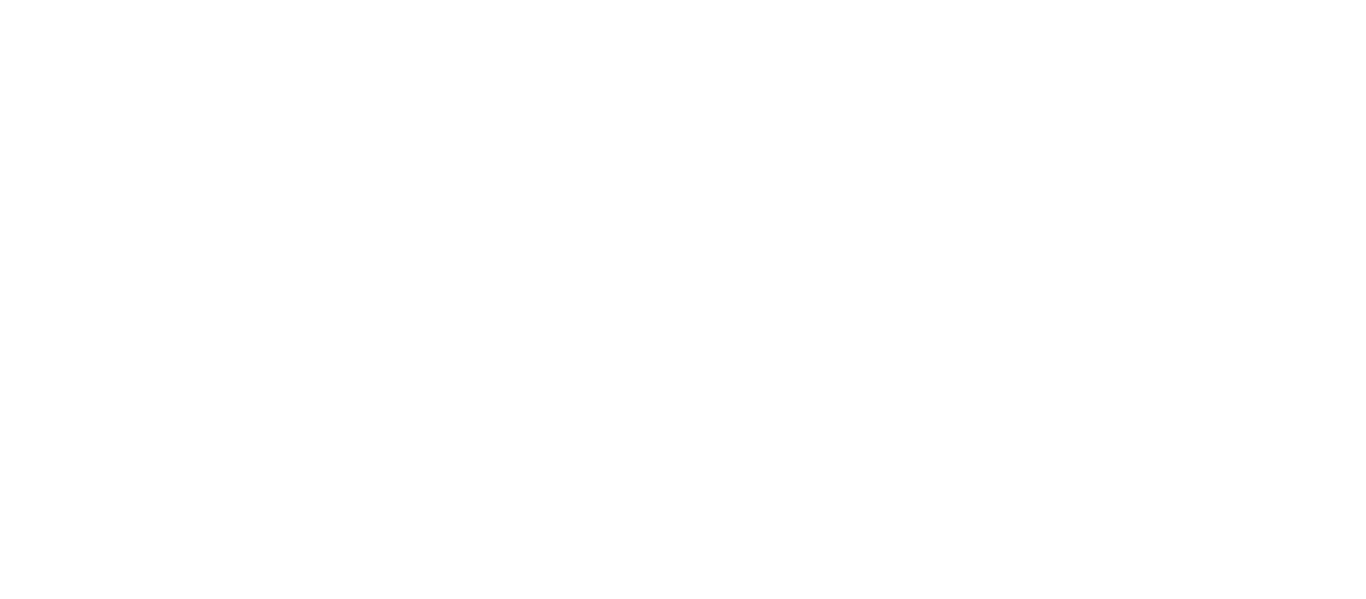 scroll, scrollTop: 0, scrollLeft: 0, axis: both 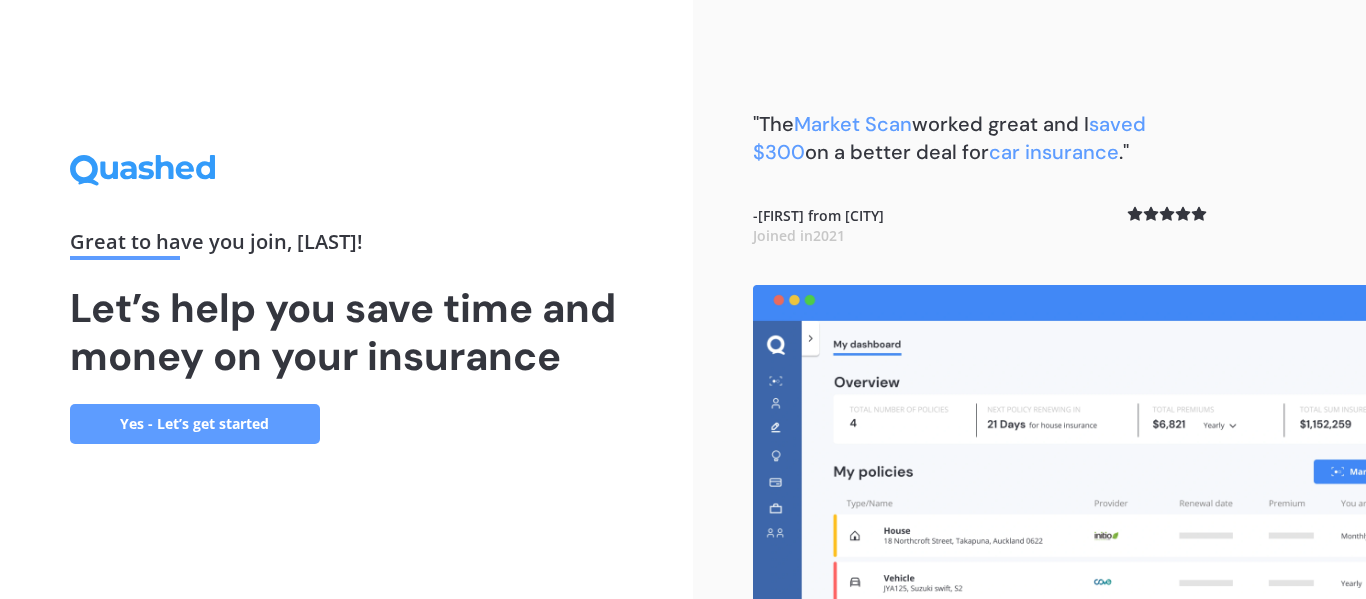 click on "Yes - Let’s get started" at bounding box center [195, 424] 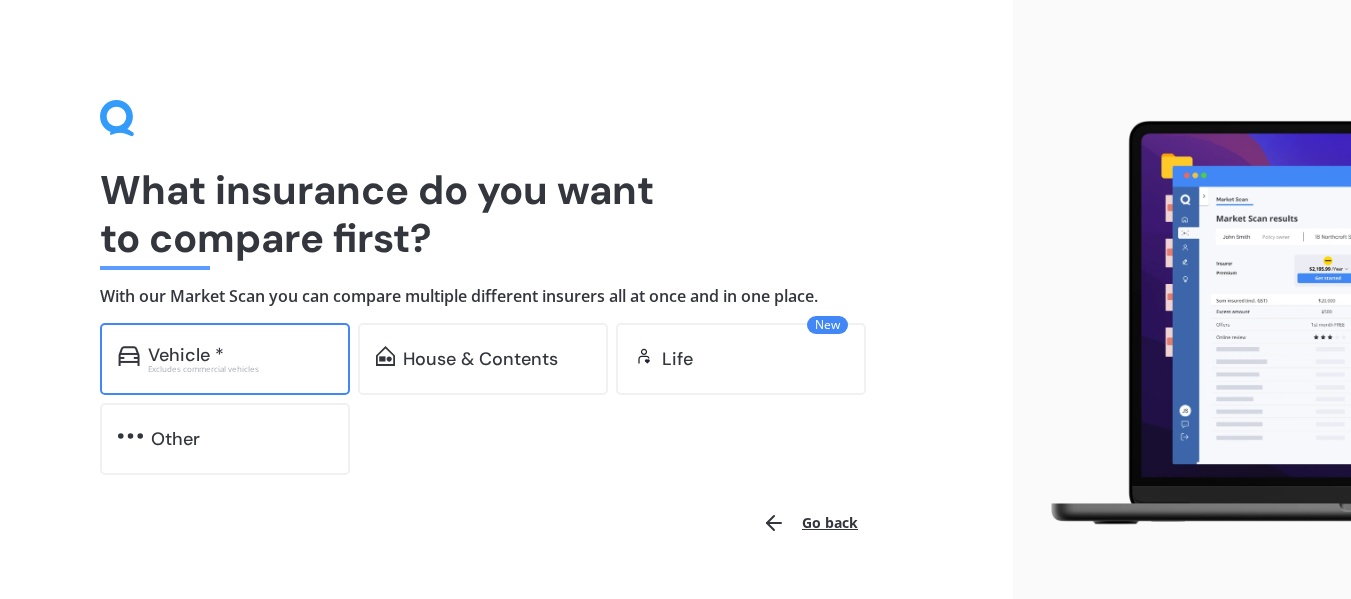 click on "Excludes commercial vehicles" at bounding box center (240, 369) 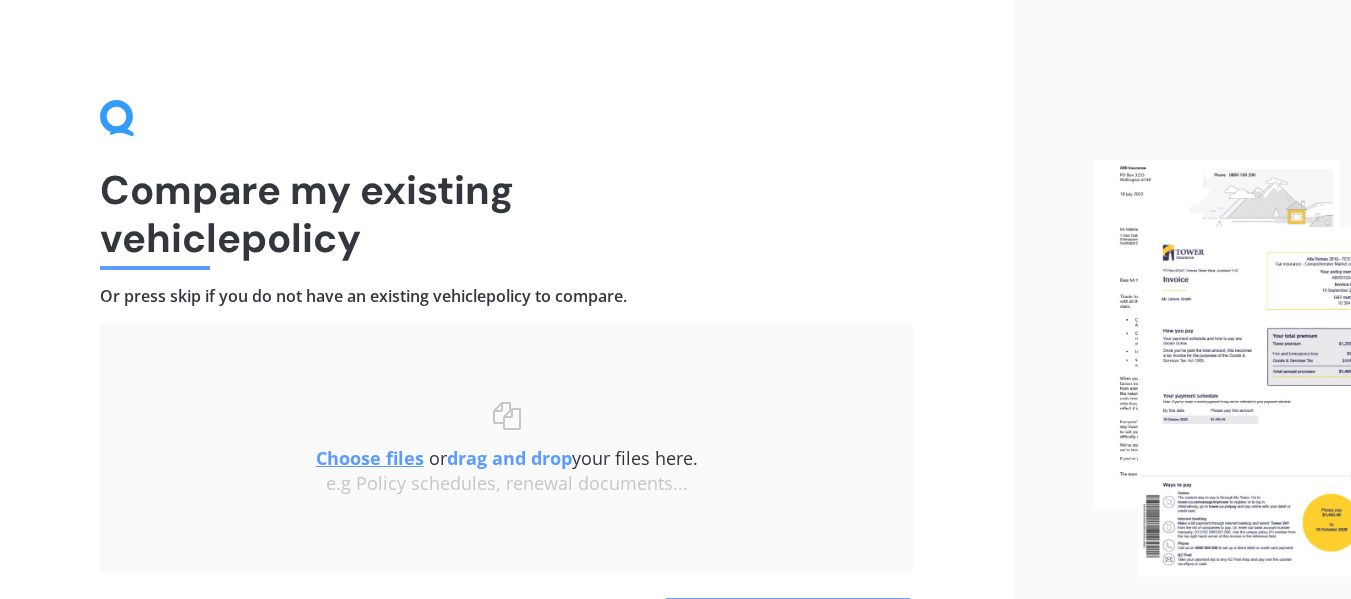scroll, scrollTop: 138, scrollLeft: 0, axis: vertical 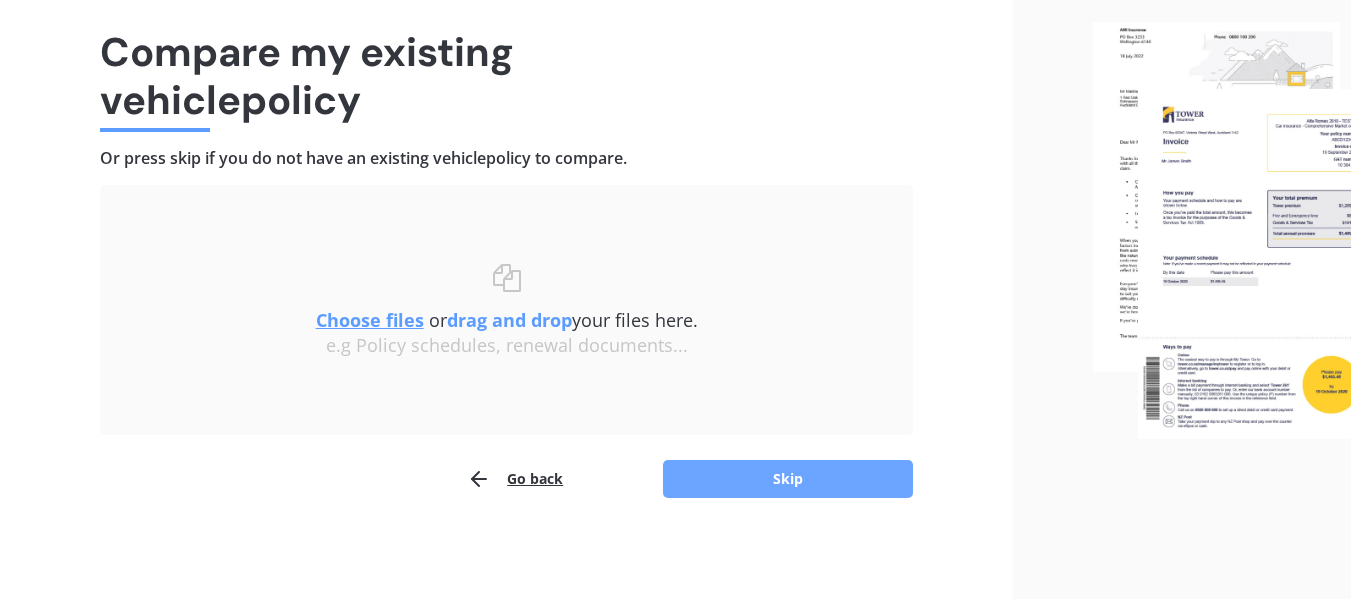 click on "Skip" at bounding box center [788, 479] 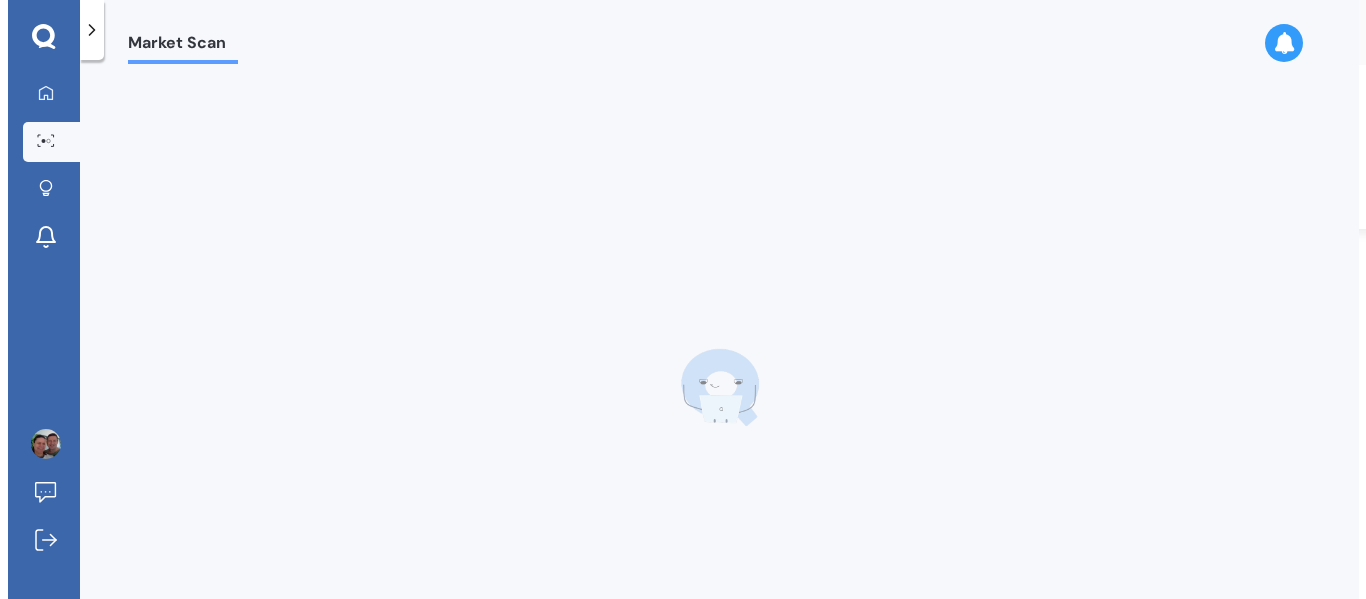 scroll, scrollTop: 0, scrollLeft: 0, axis: both 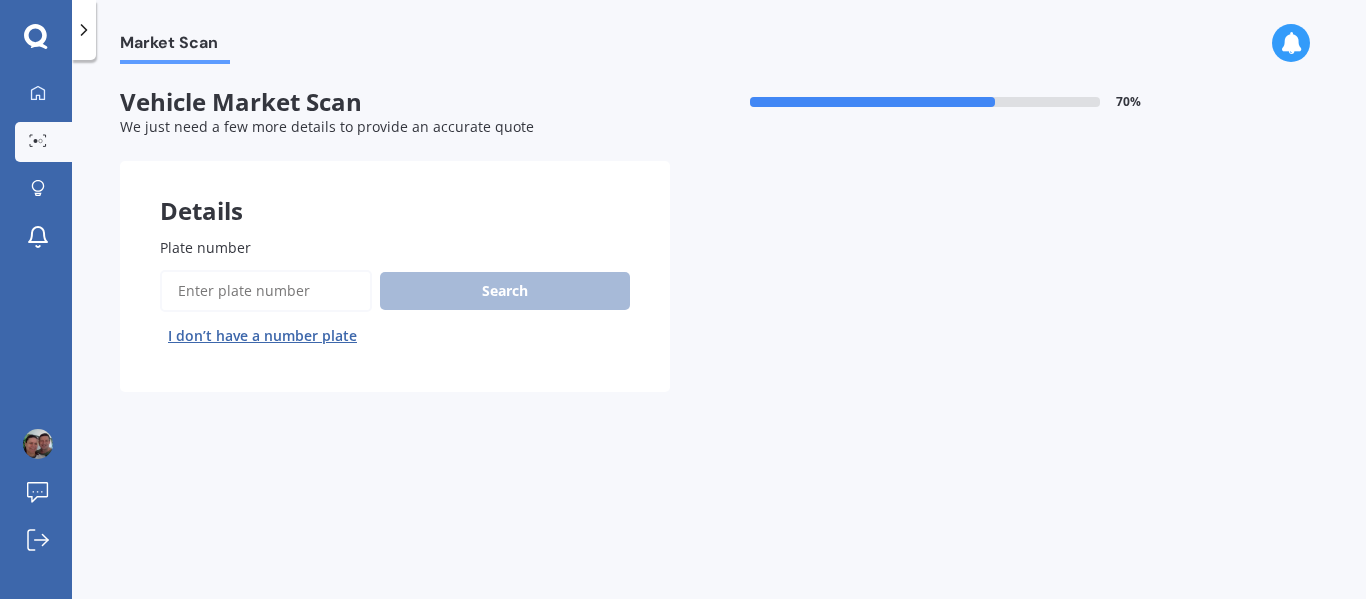 click on "Plate number" at bounding box center (266, 291) 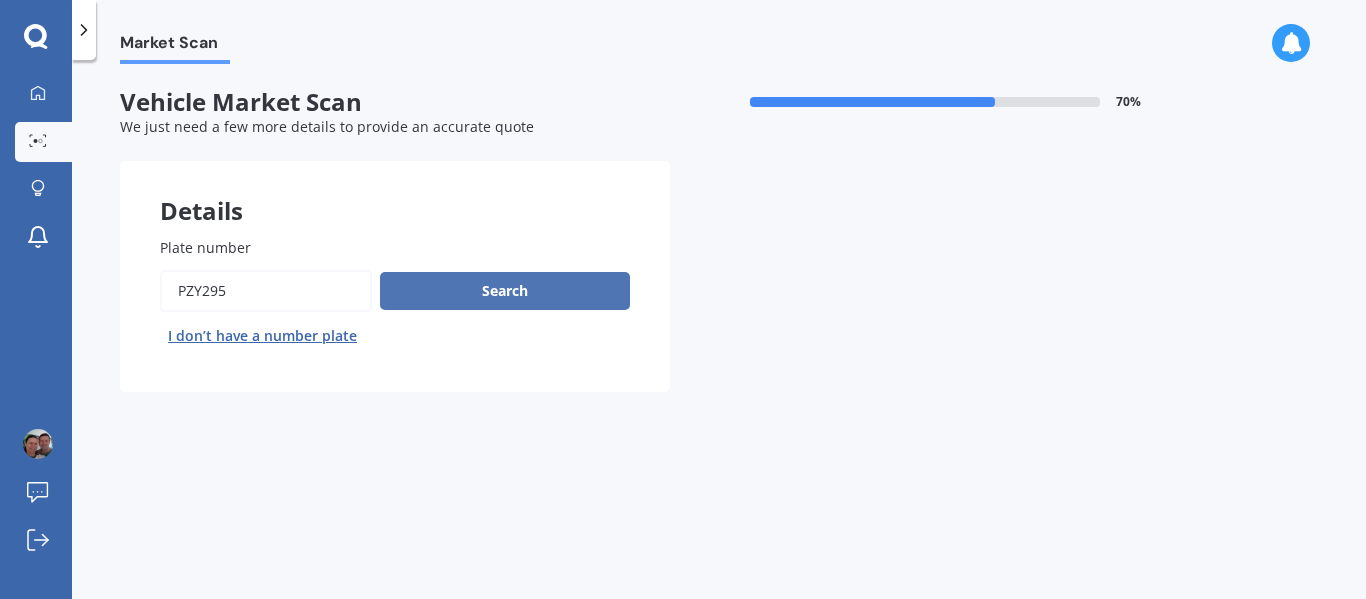 type on "PZY295" 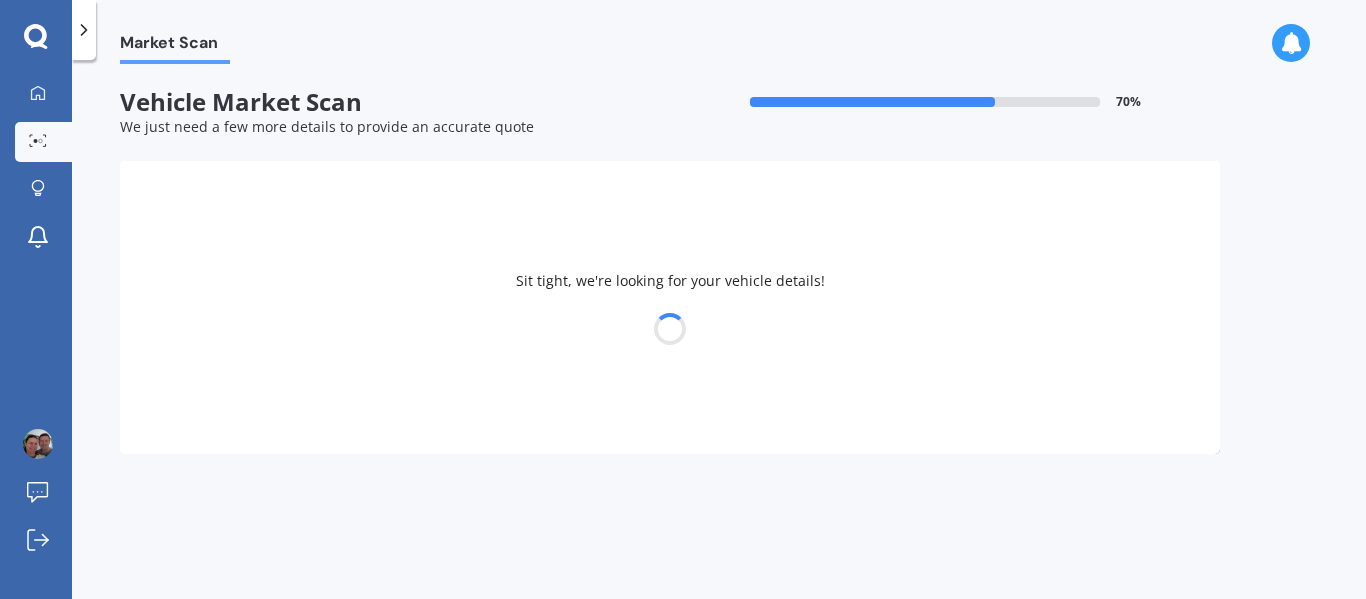 select on "VOLKSWAGEN" 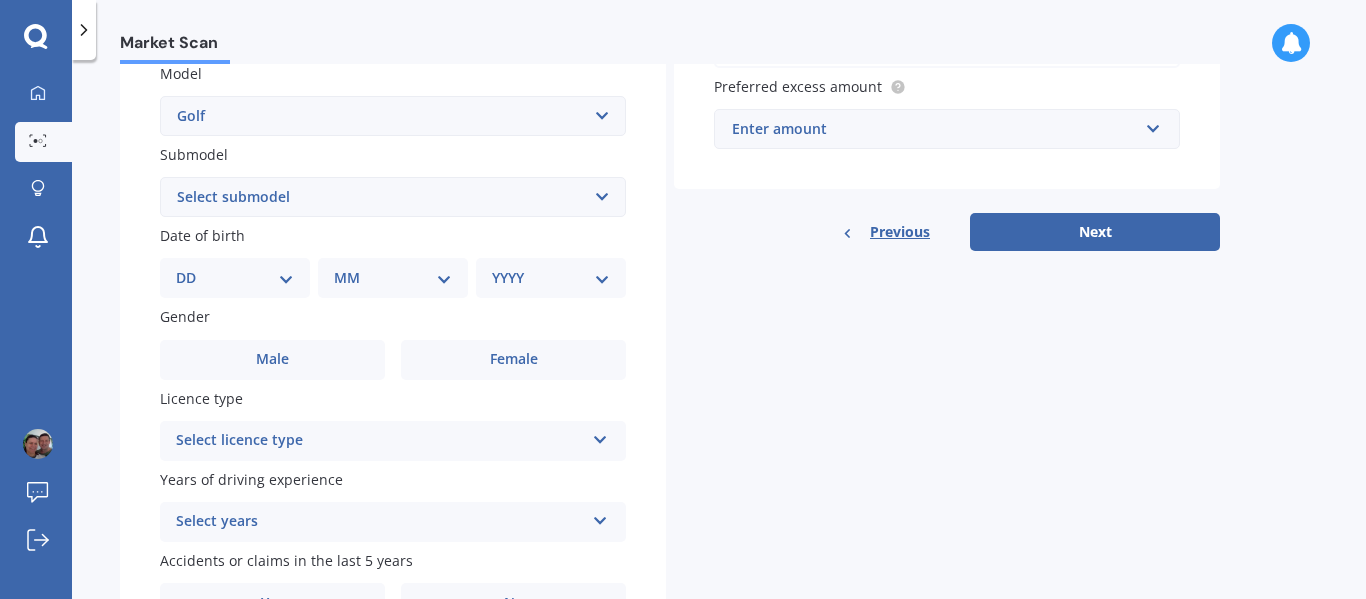 scroll, scrollTop: 464, scrollLeft: 0, axis: vertical 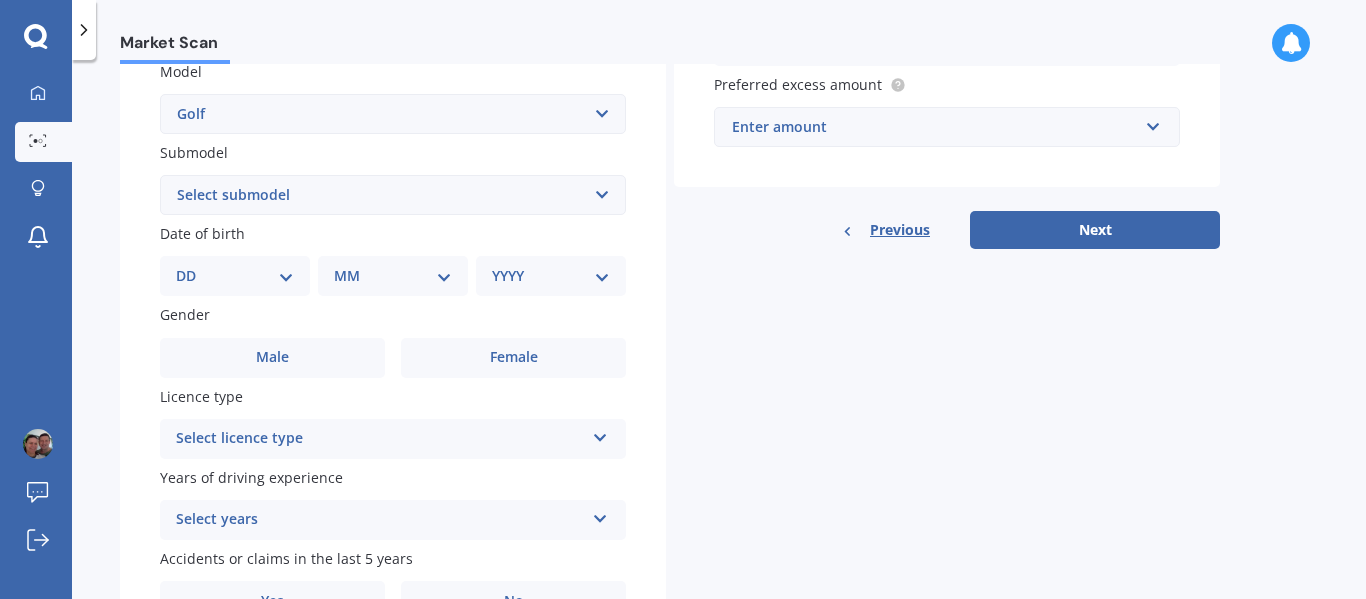 click on "DD 01 02 03 04 05 06 07 08 09 10 11 12 13 14 15 16 17 18 19 20 21 22 23 24 25 26 27 28 29 30 31" at bounding box center (235, 276) 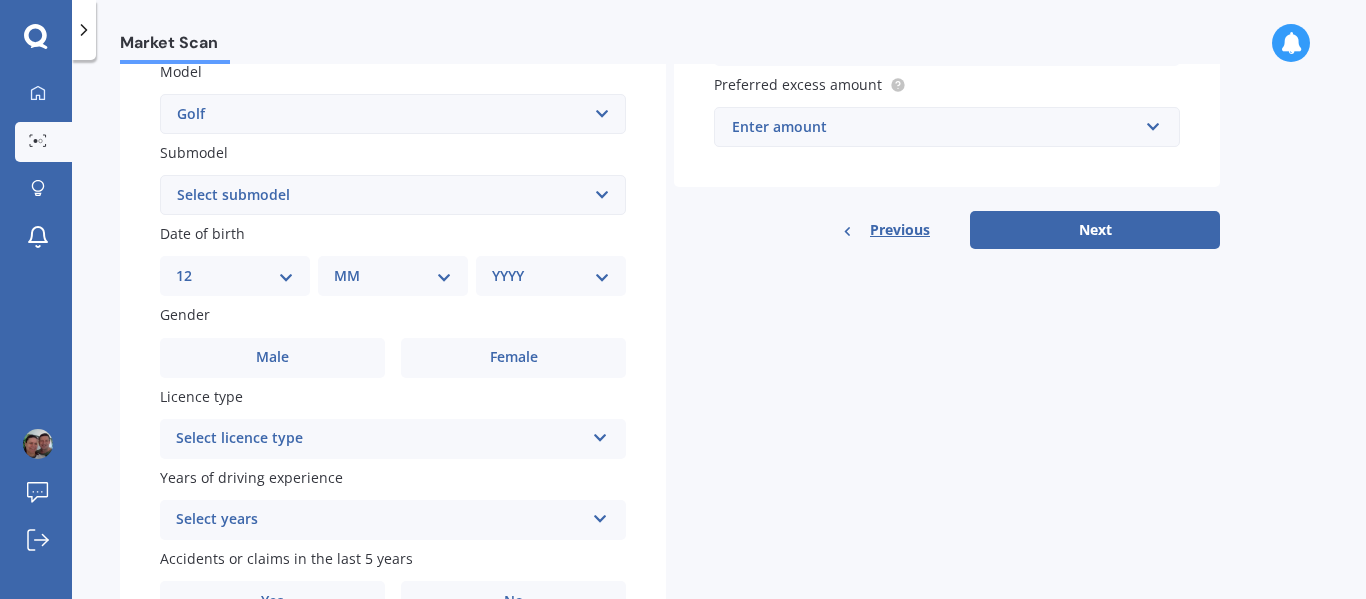 click on "DD 01 02 03 04 05 06 07 08 09 10 11 12 13 14 15 16 17 18 19 20 21 22 23 24 25 26 27 28 29 30 31" at bounding box center [235, 276] 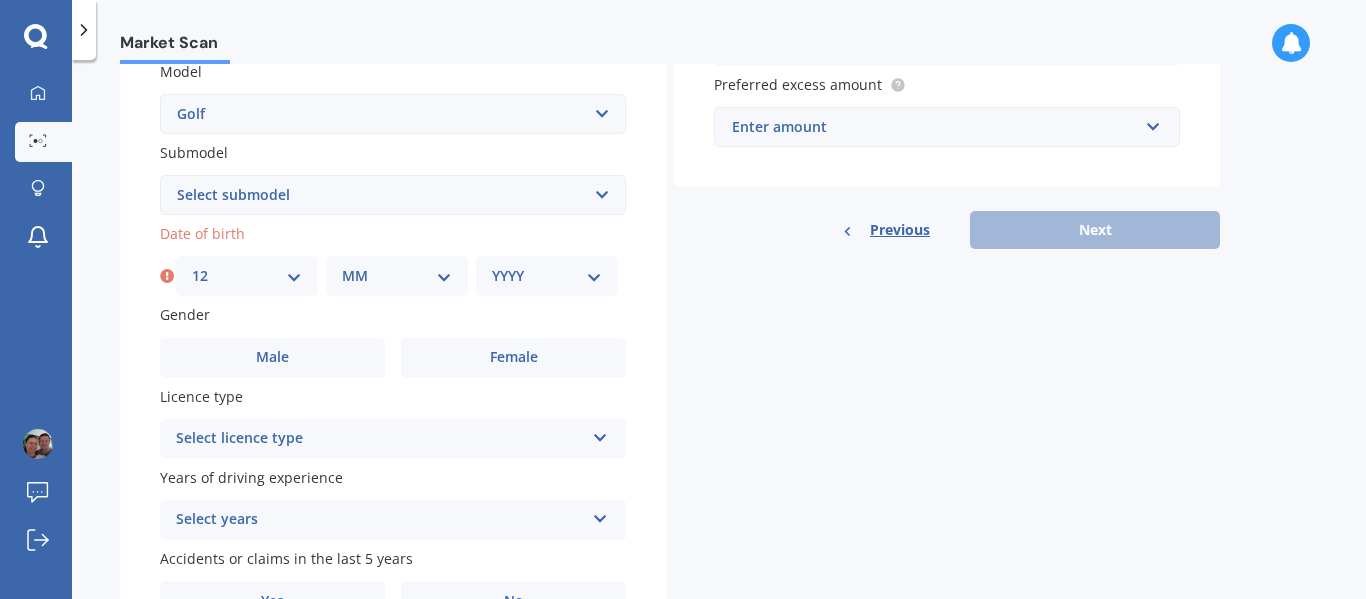 click on "MM 01 02 03 04 05 06 07 08 09 10 11 12" at bounding box center (397, 276) 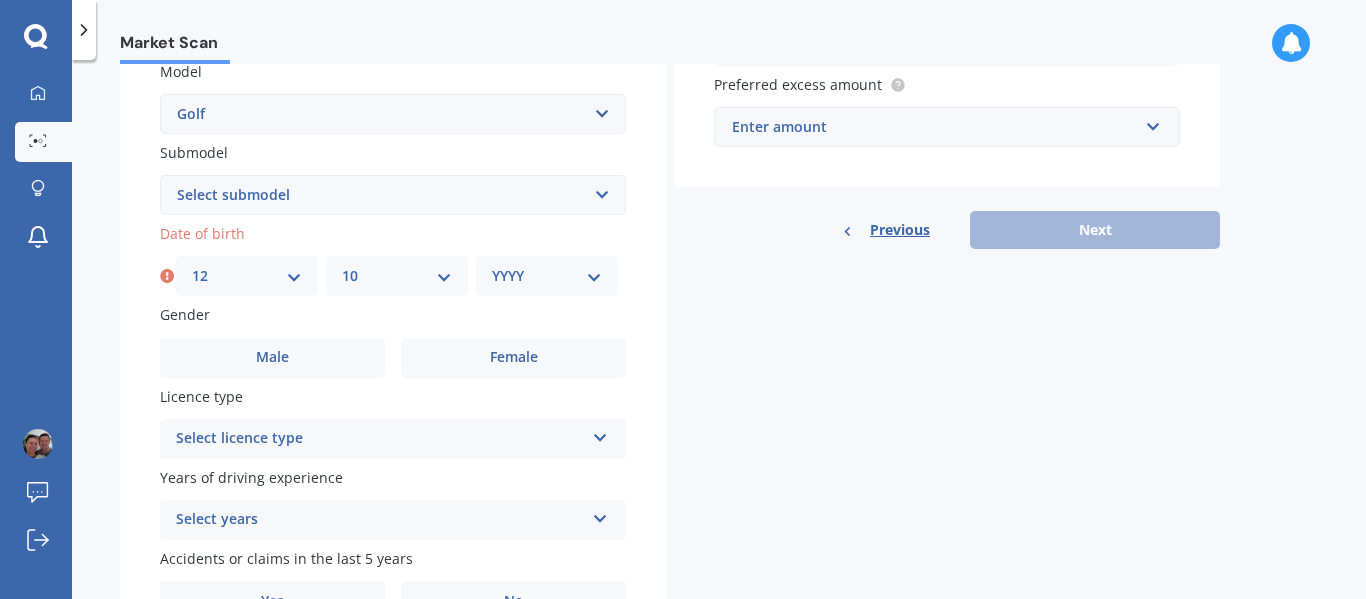 click on "MM 01 02 03 04 05 06 07 08 09 10 11 12" at bounding box center [397, 276] 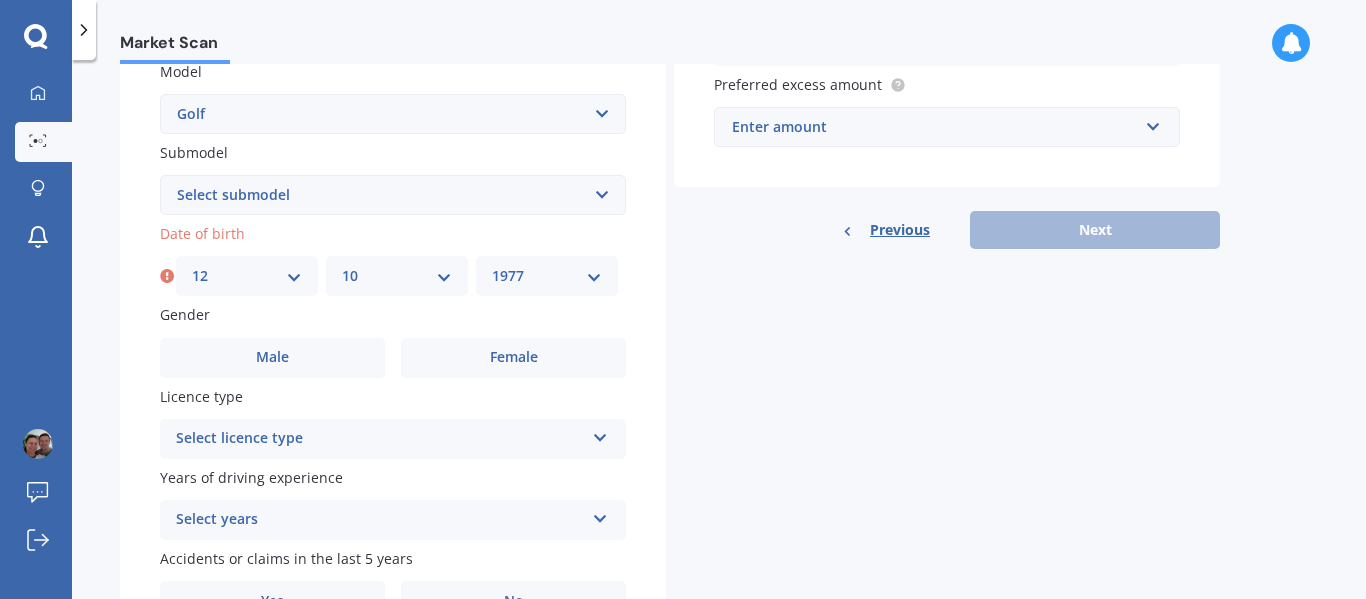 click on "YYYY 2025 2024 2023 2022 2021 2020 2019 2018 2017 2016 2015 2014 2013 2012 2011 2010 2009 2008 2007 2006 2005 2004 2003 2002 2001 2000 1999 1998 1997 1996 1995 1994 1993 1992 1991 1990 1989 1988 1987 1986 1985 1984 1983 1982 1981 1980 1979 1978 1977 1976 1975 1974 1973 1972 1971 1970 1969 1968 1967 1966 1965 1964 1963 1962 1961 1960 1959 1958 1957 1956 1955 1954 1953 1952 1951 1950 1949 1948 1947 1946 1945 1944 1943 1942 1941 1940 1939 1938 1937 1936 1935 1934 1933 1932 1931 1930 1929 1928 1927 1926" at bounding box center (547, 276) 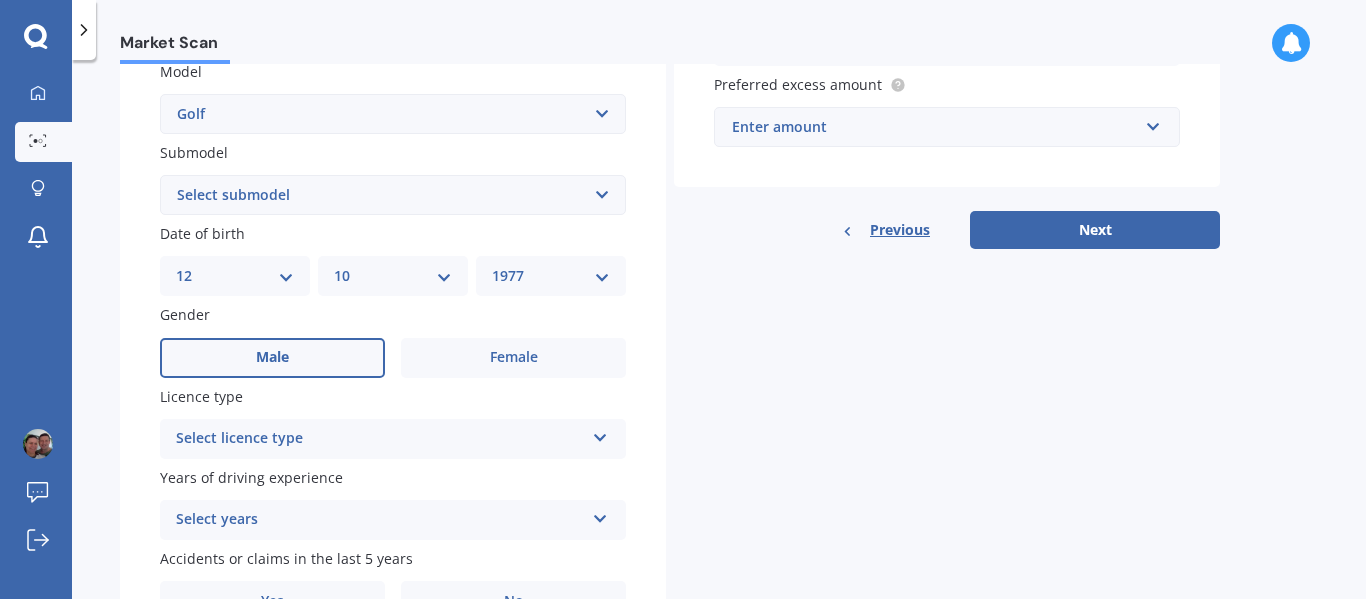 click on "Male" at bounding box center (272, 358) 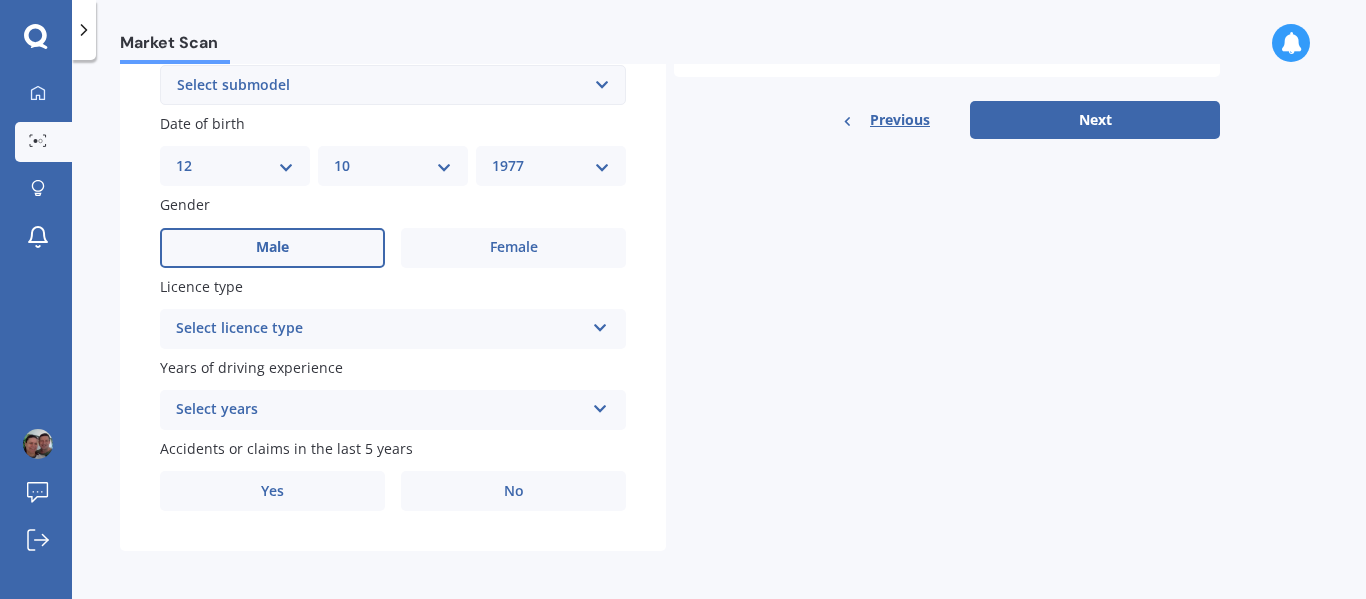 scroll, scrollTop: 578, scrollLeft: 0, axis: vertical 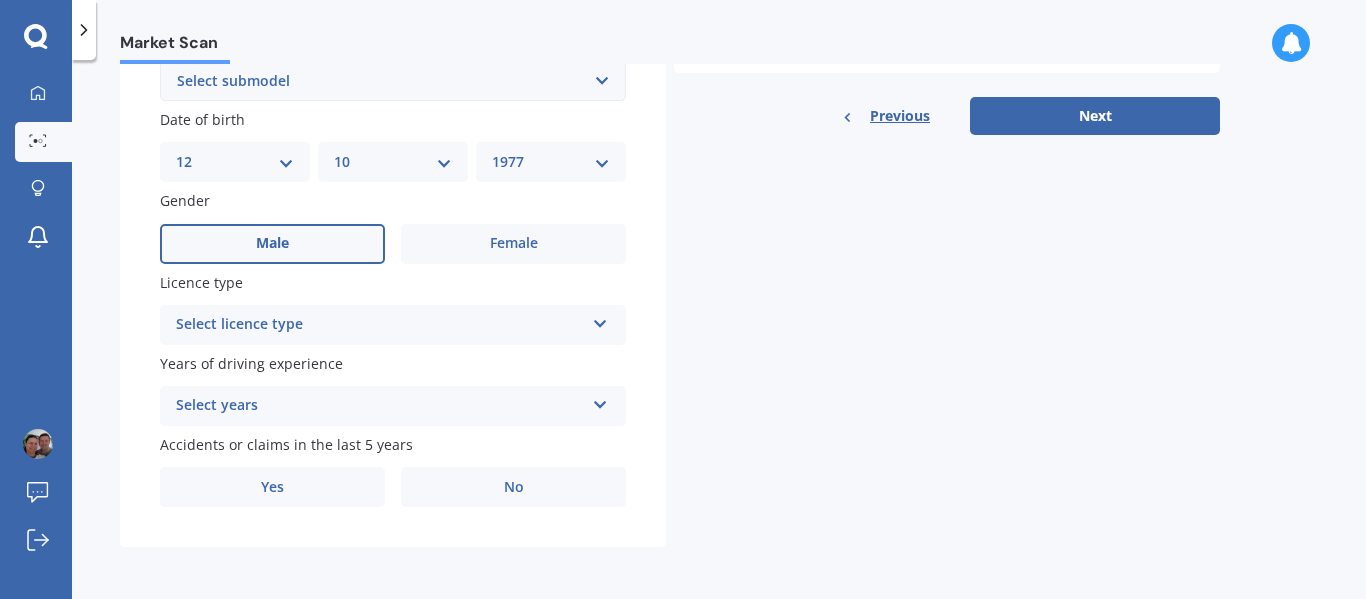 click at bounding box center (600, 320) 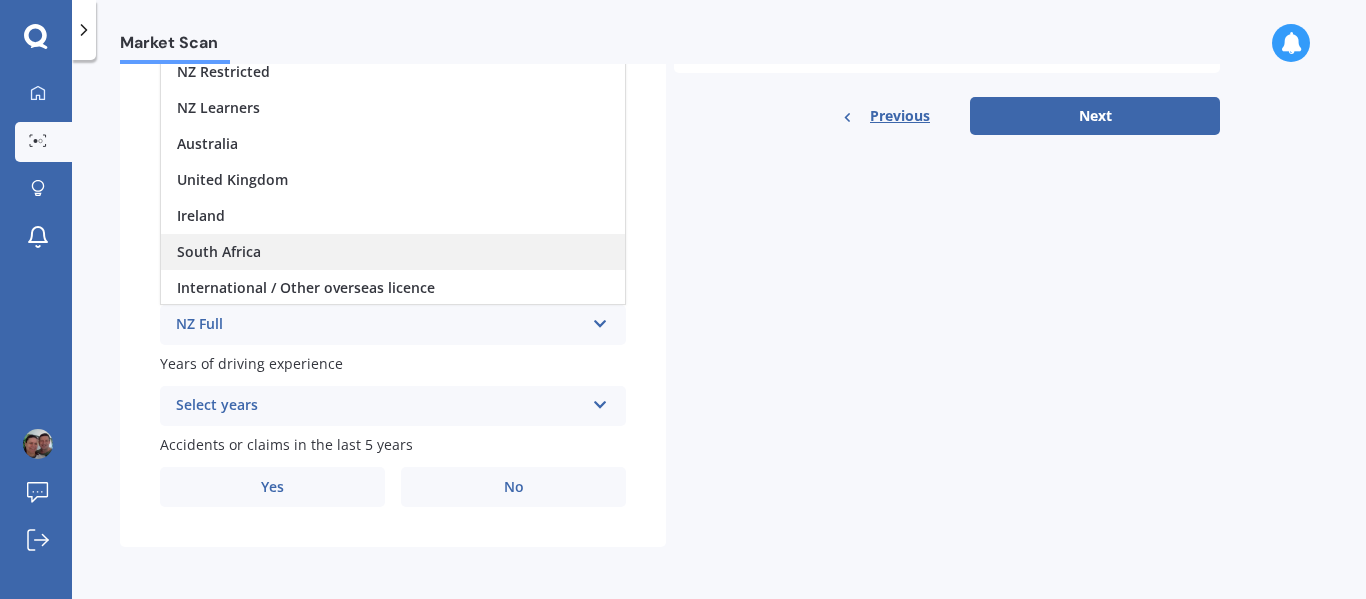 click on "South Africa" at bounding box center [393, 252] 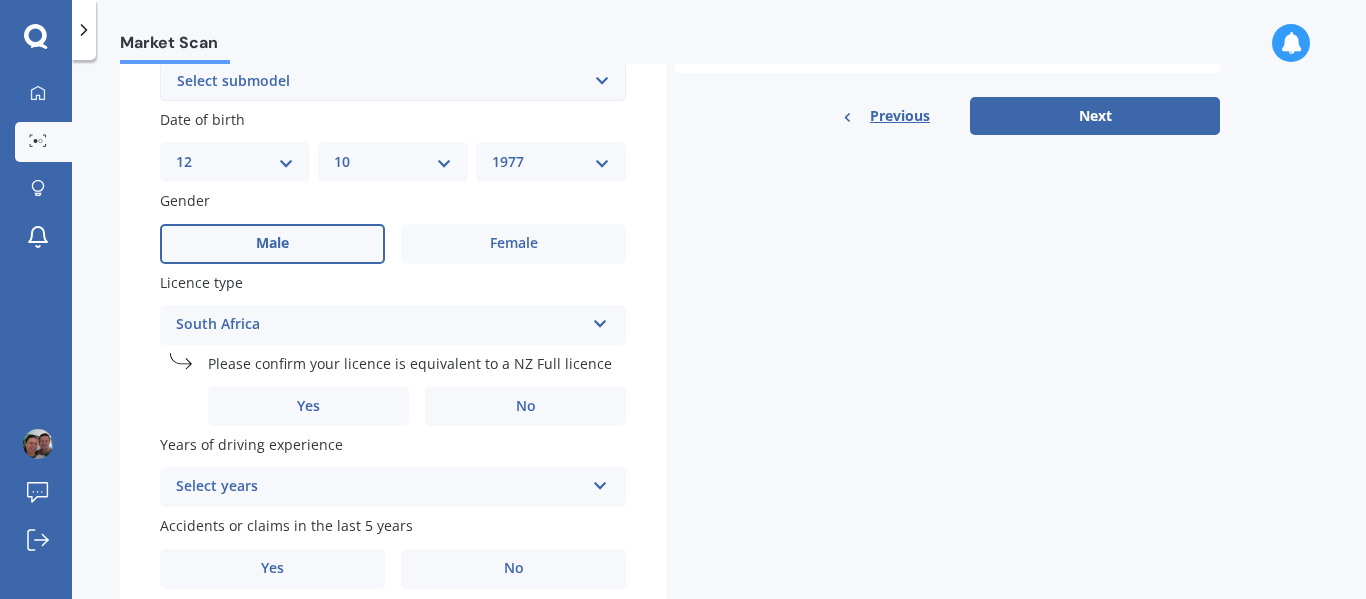 click on "South Africa NZ Full NZ Restricted NZ Learners Australia United Kingdom Ireland South Africa International / Other overseas licence" at bounding box center [393, 325] 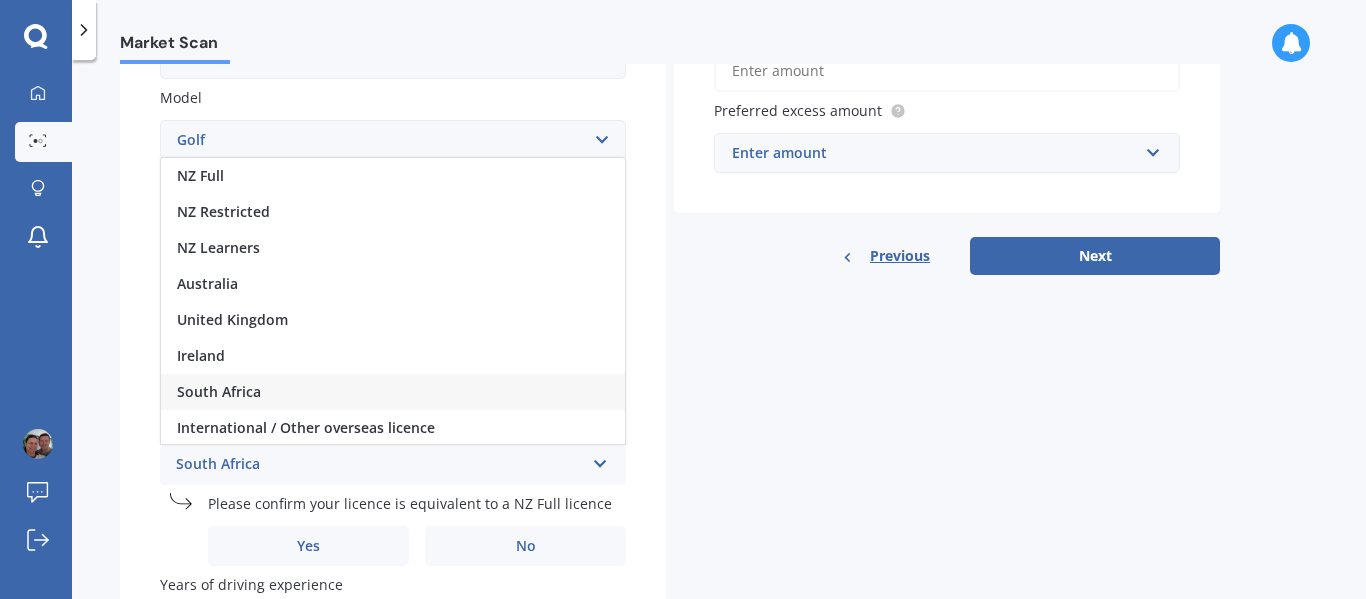 scroll, scrollTop: 435, scrollLeft: 0, axis: vertical 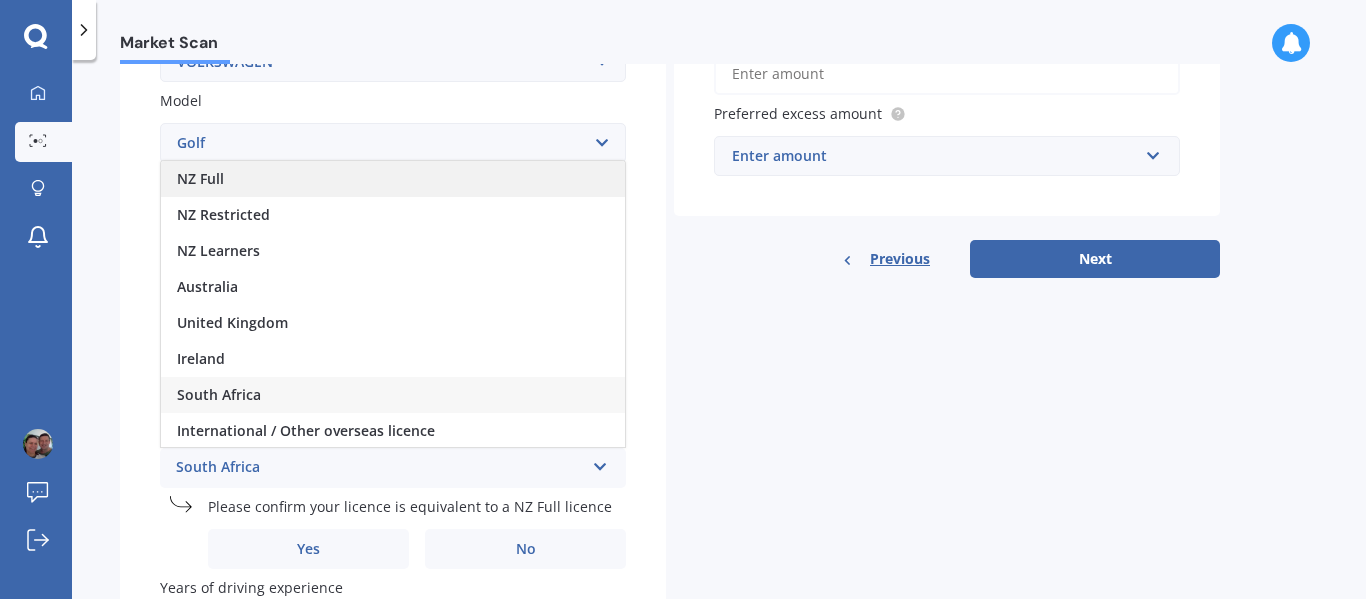 click on "NZ Full" at bounding box center (200, 178) 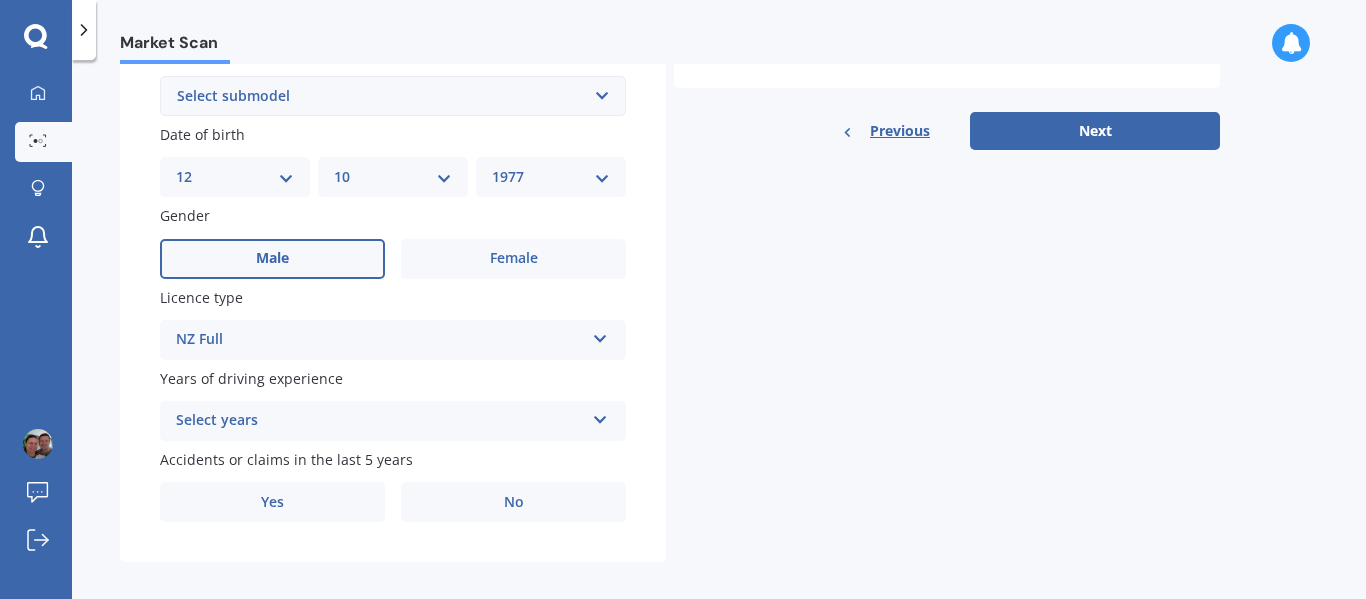 scroll, scrollTop: 578, scrollLeft: 0, axis: vertical 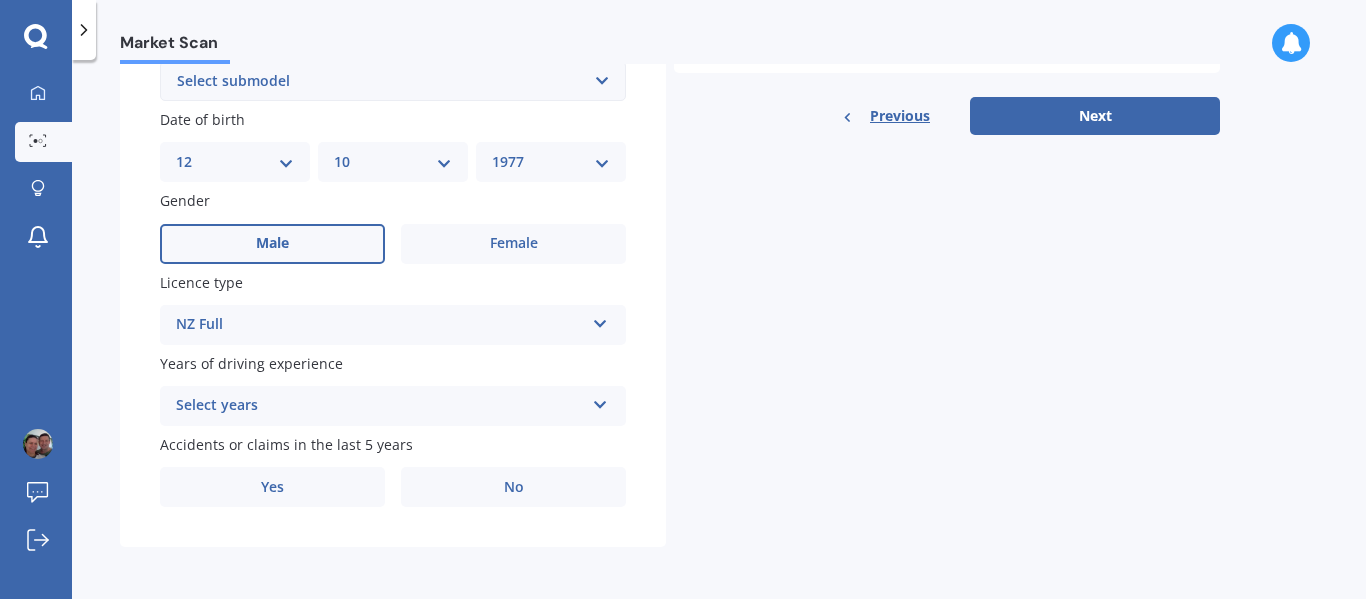 click at bounding box center (600, 401) 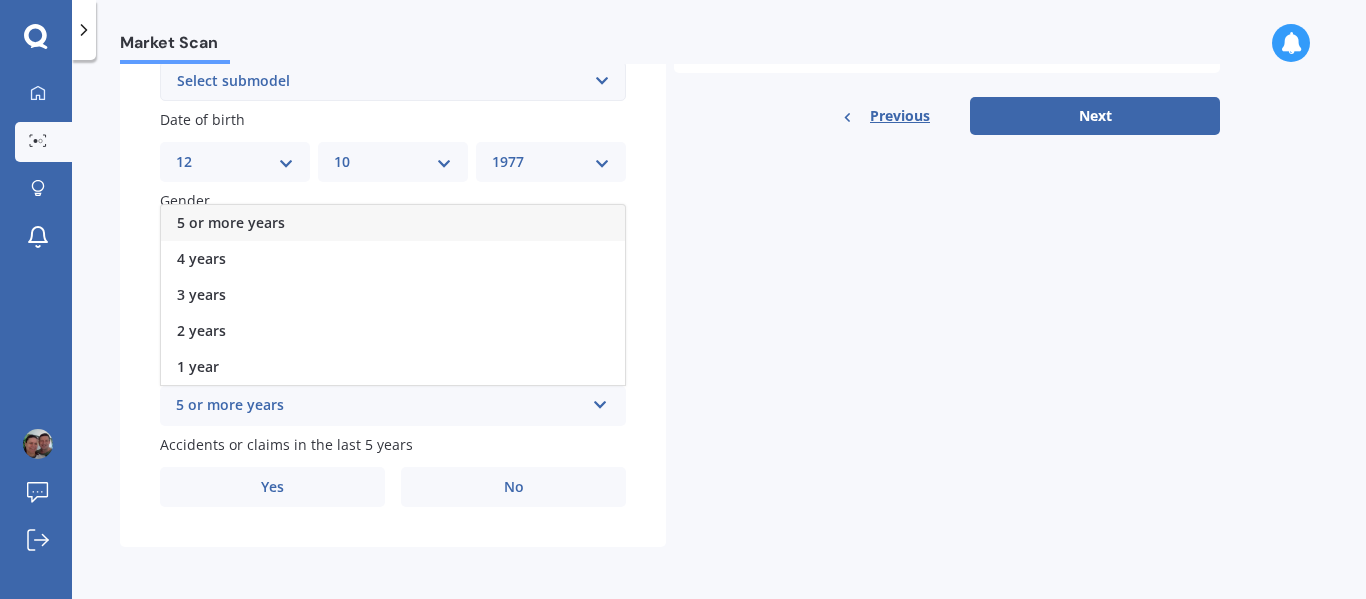 click on "5 or more years" at bounding box center [393, 223] 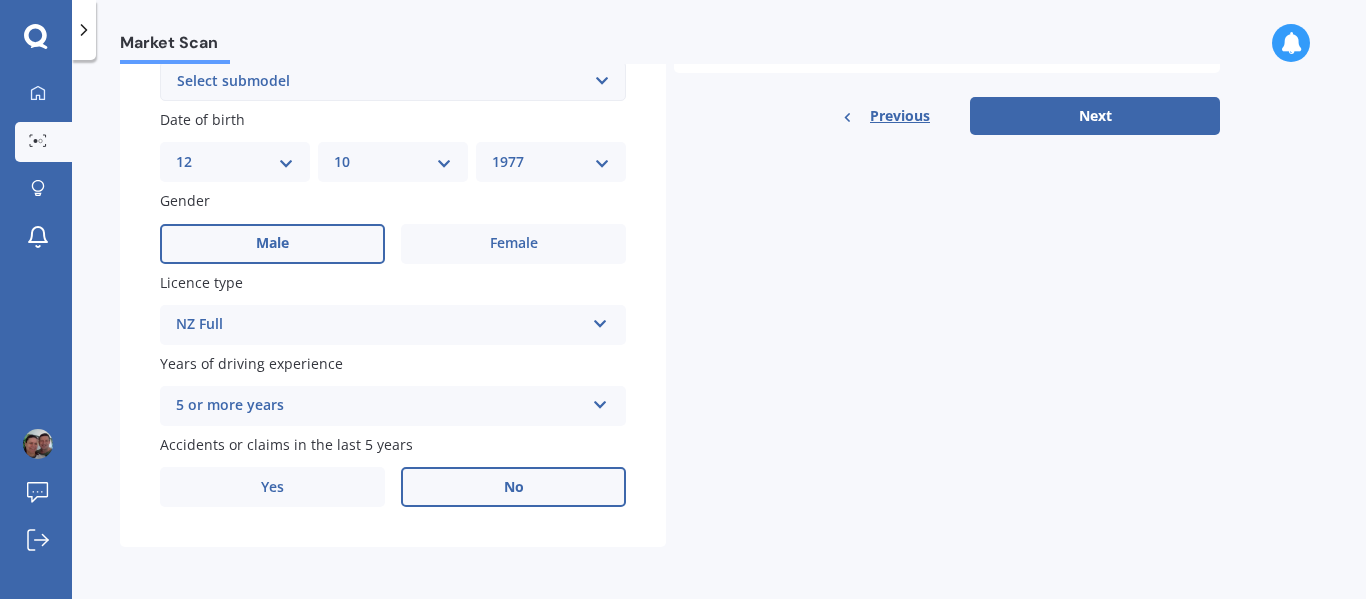 click on "No" at bounding box center [513, 487] 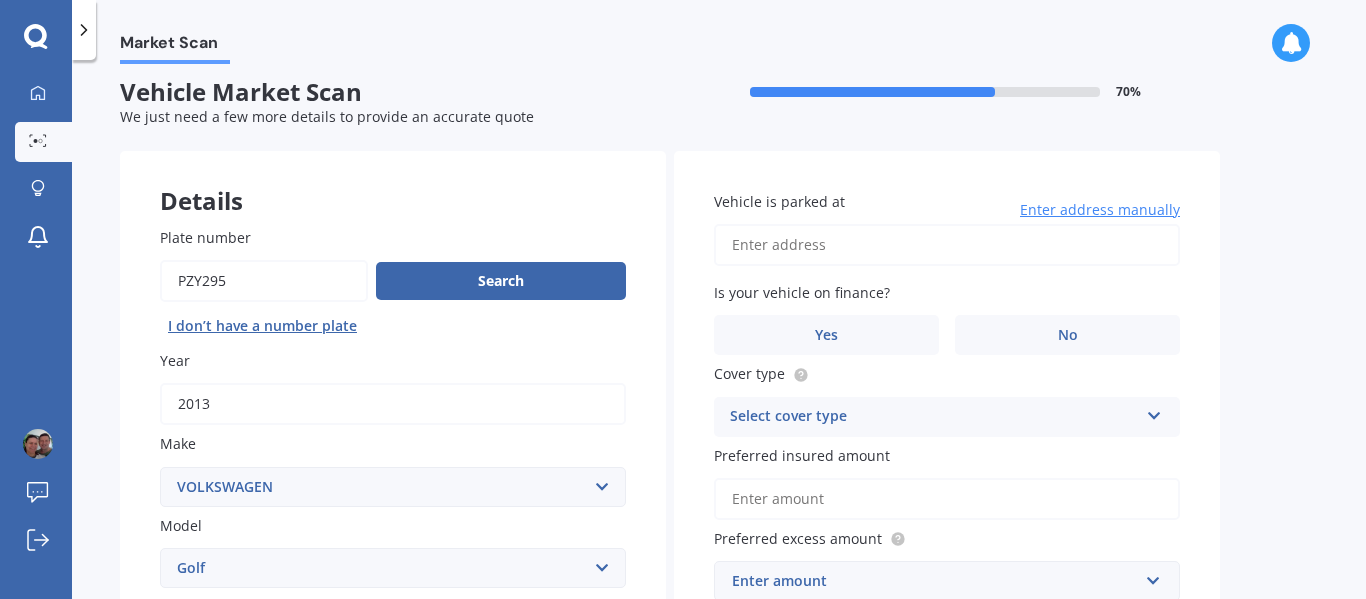 scroll, scrollTop: 0, scrollLeft: 0, axis: both 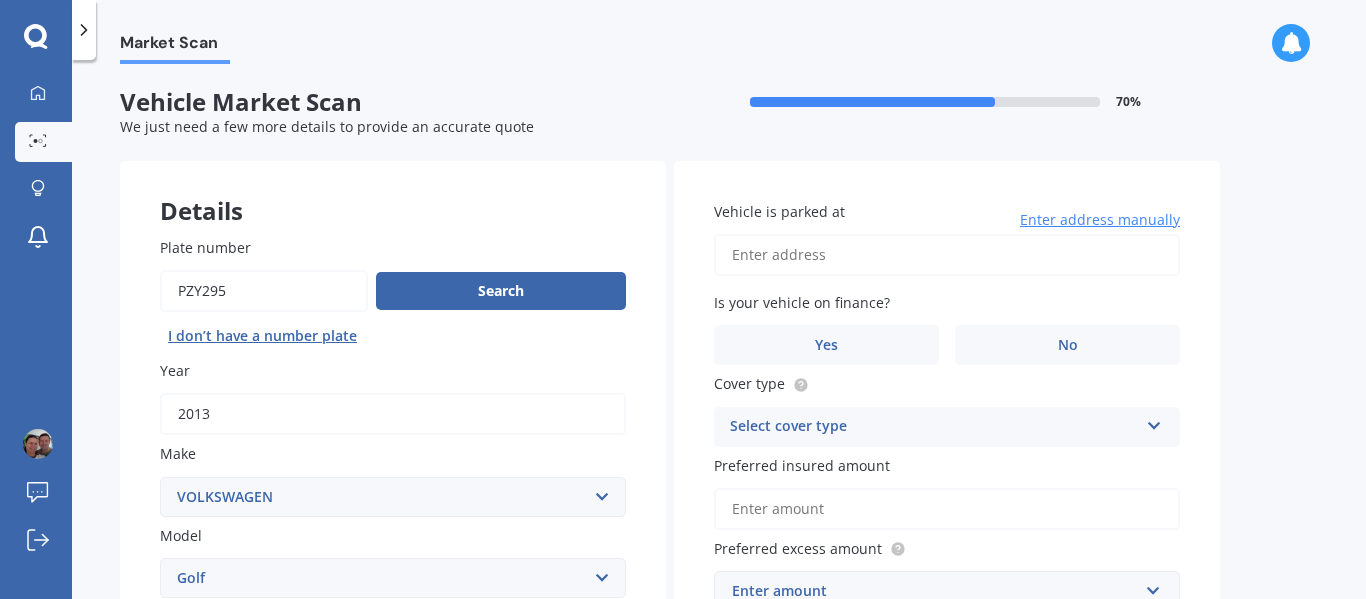 click on "Vehicle is parked at" at bounding box center (947, 255) 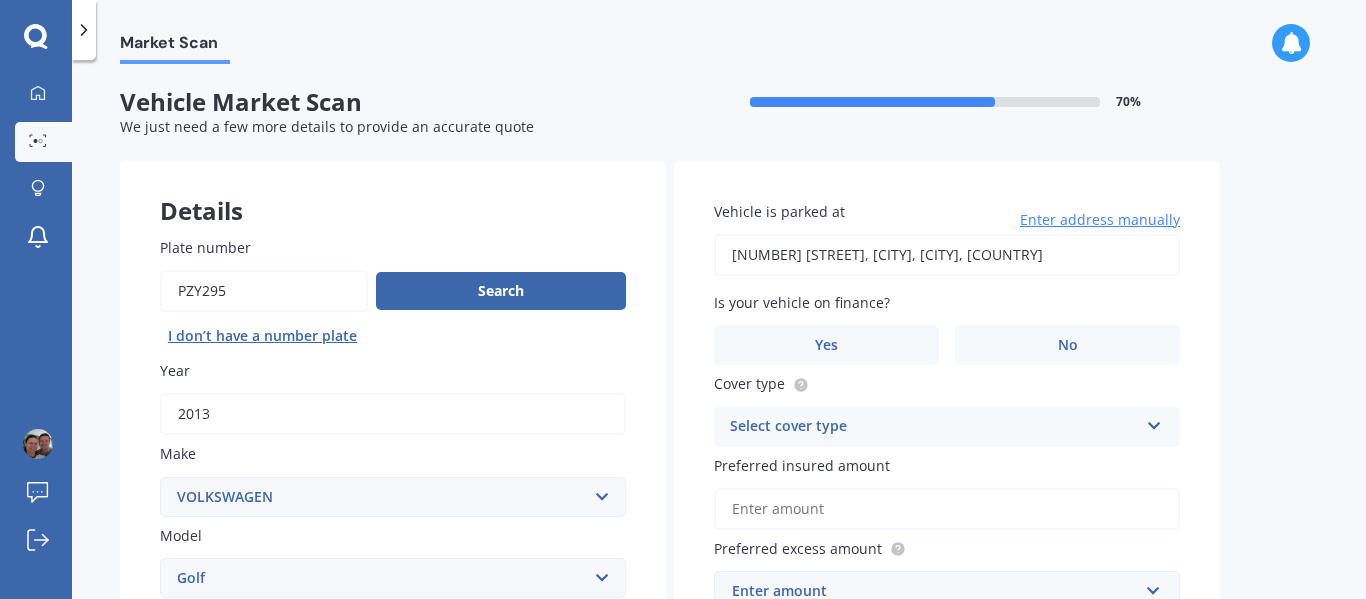 type on "[NUMBER] [STREET], [CITY], [CITY] [POSTAL_CODE]" 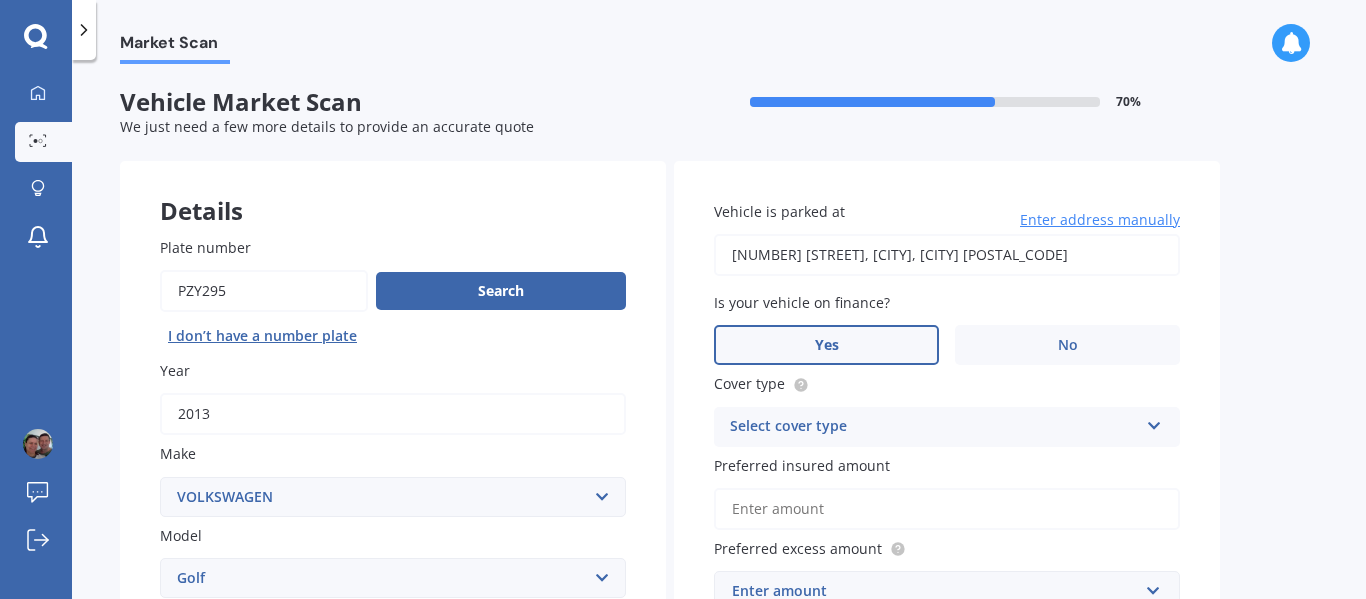 click on "Yes" at bounding box center [826, 345] 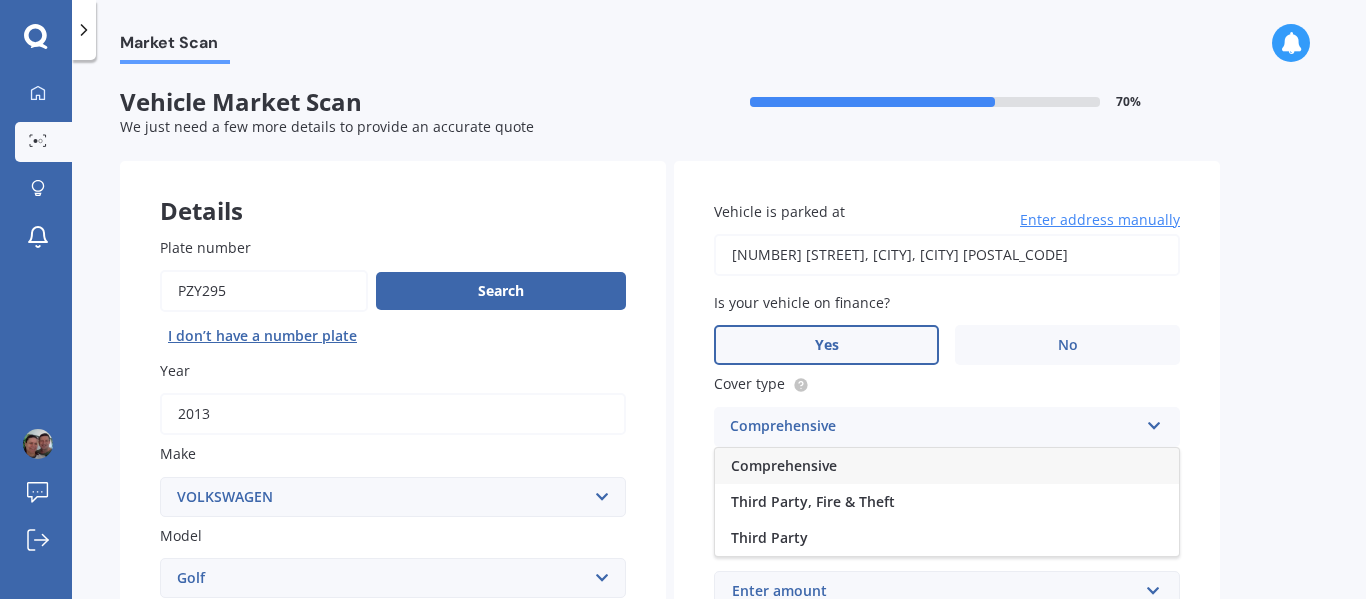 click on "Comprehensive" at bounding box center (784, 465) 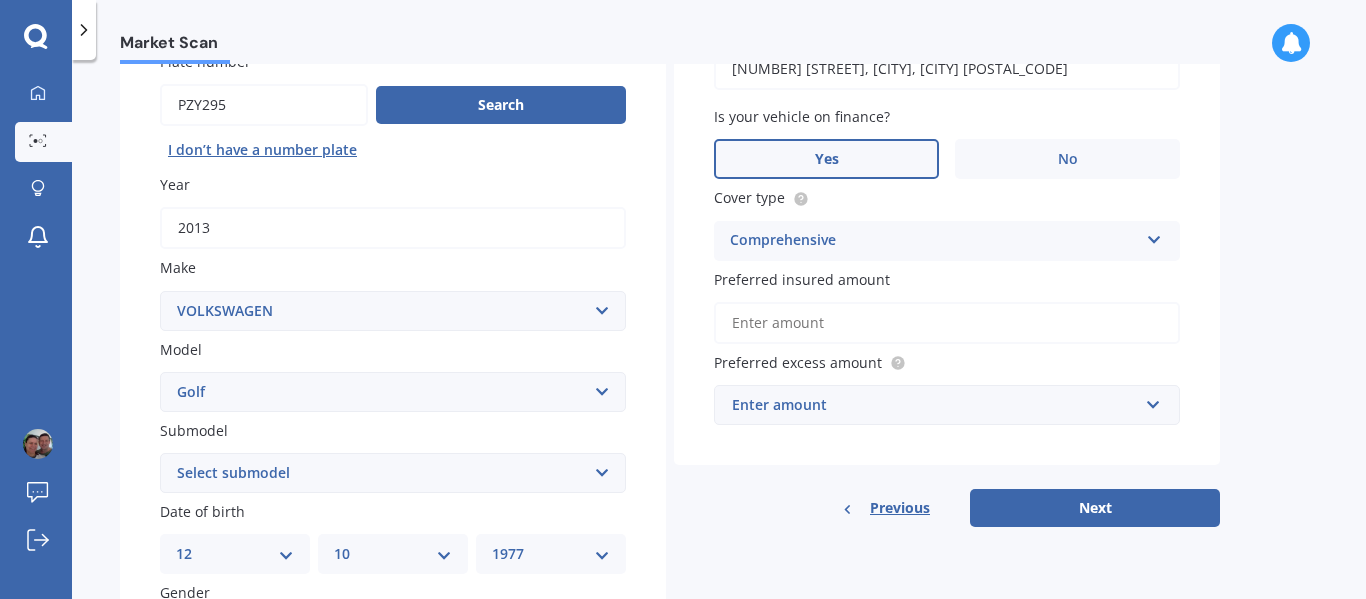 scroll, scrollTop: 195, scrollLeft: 0, axis: vertical 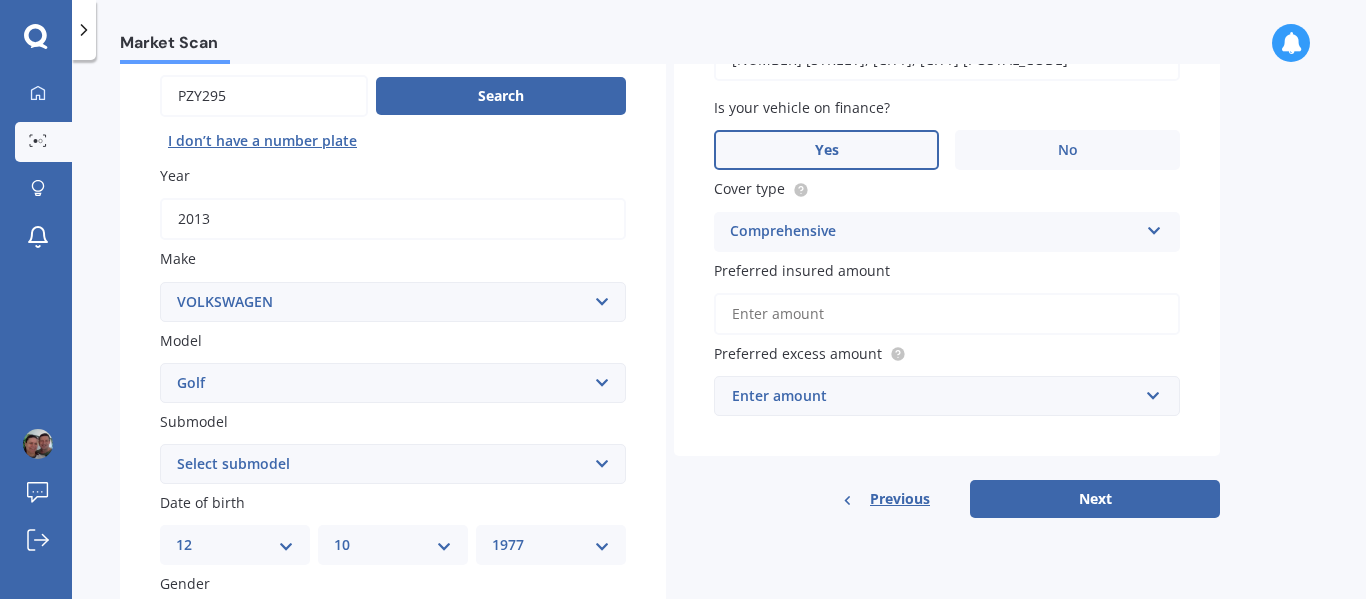 click on "Preferred insured amount" at bounding box center [947, 314] 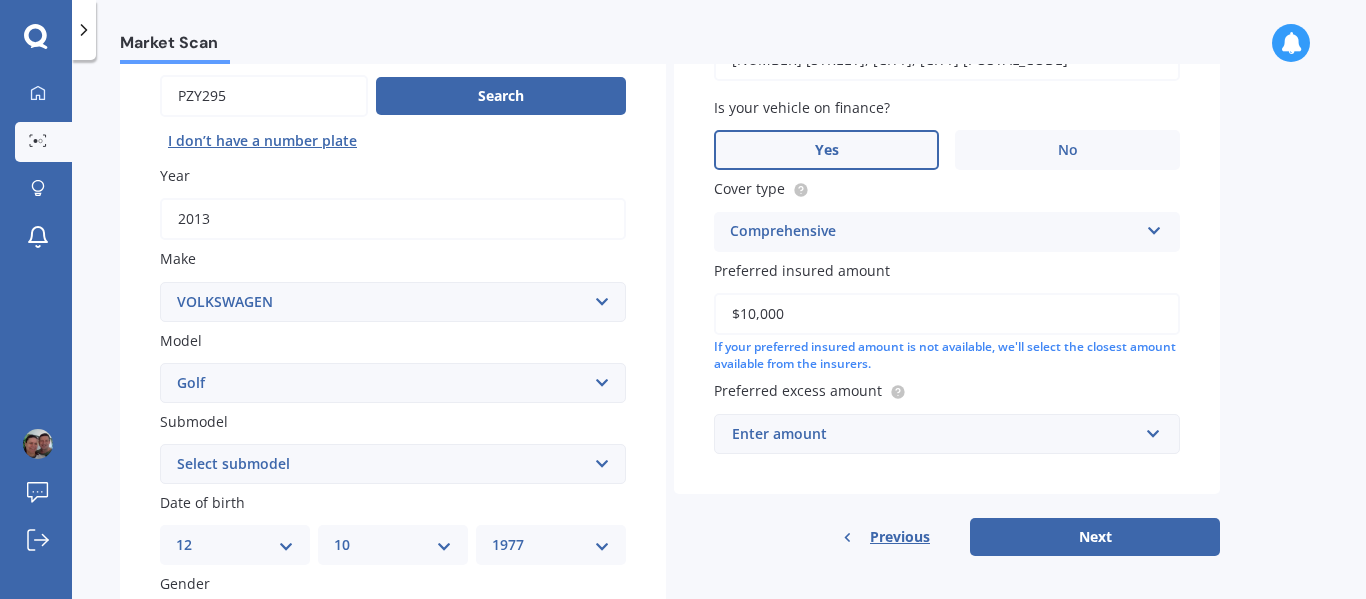 type on "$10,000" 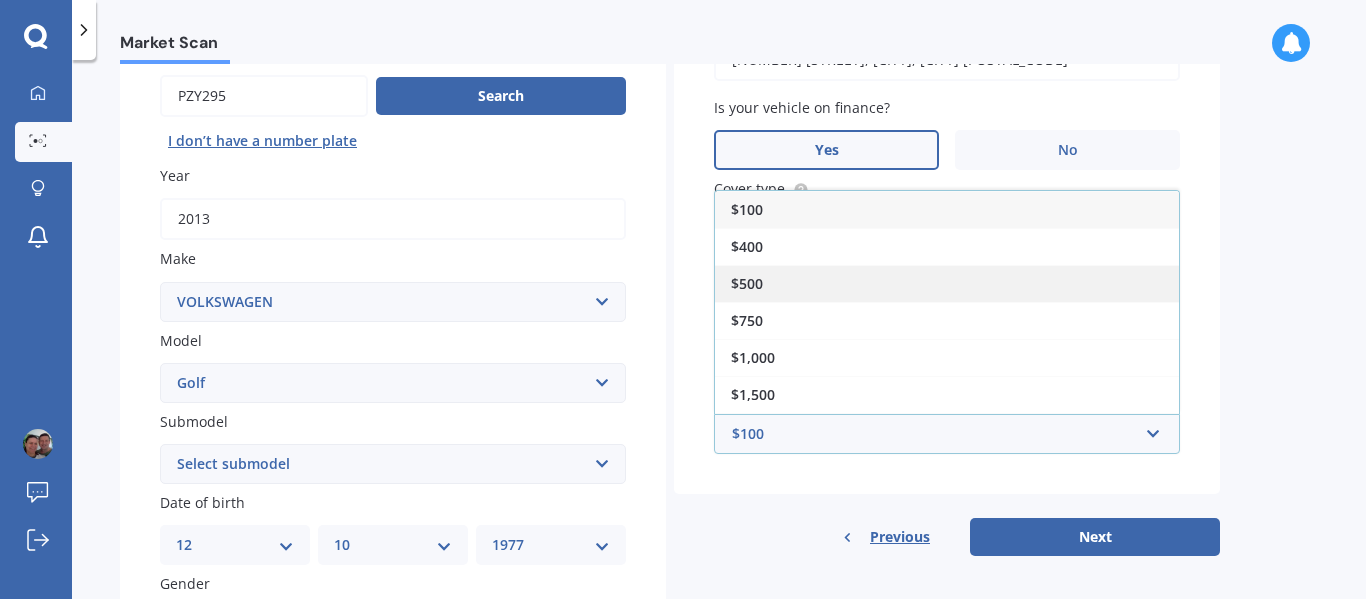 click on "$500" at bounding box center [947, 283] 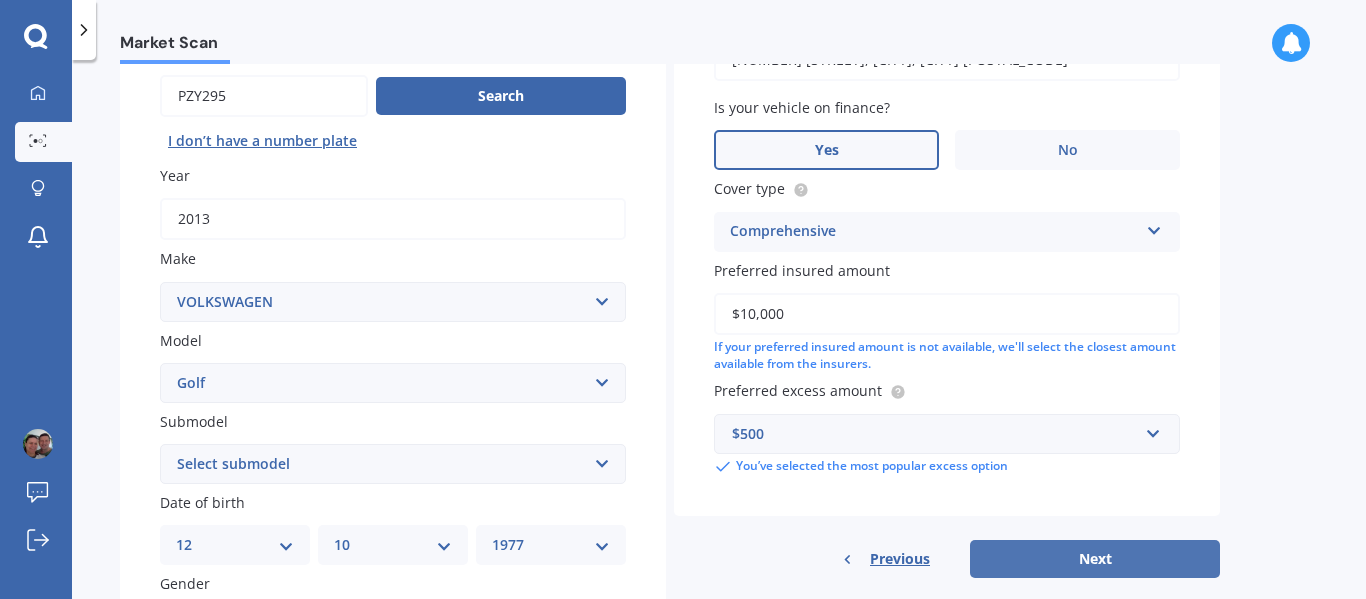 click on "Next" at bounding box center (1095, 559) 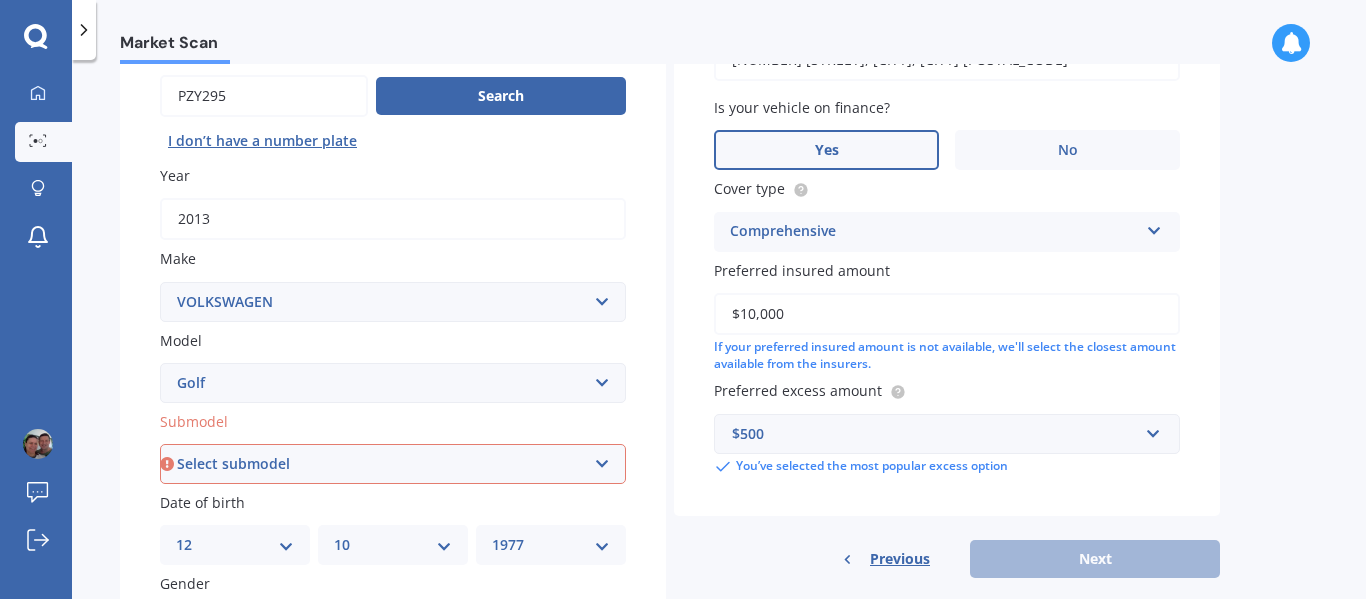 click on "Select submodel (All other) 1.4 GT TSI 1.4 TSI 1.6 1.6 FSI 1.6 TSI 1.8 1.9 TDI DSG 2.0 T GTI 2.0 TDI 4Motion 2.0 TDI 4Motion GT Sport 2.0 TDI DSG 2.0 TDI GT Sport 2.O 2.O FSI Cabriolet GT Turbo GTE Hybrid GTI Petrol Turbo 2WD GTI Turbo Hatchback 1.2T R R32 R32 turbo R36 TDI Comfortlinewagon 1.6 TSI 2.0L V5 V6 incl 4 Motion Variant 1.4 TSI" at bounding box center [393, 464] 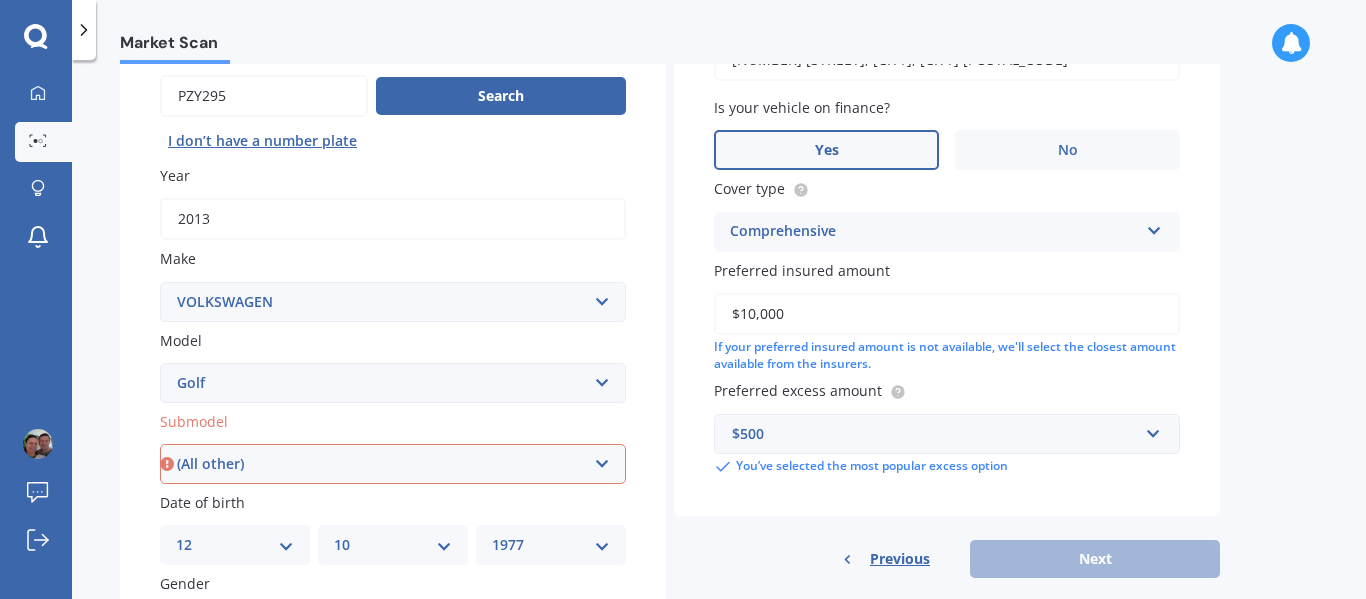 click on "Select submodel (All other) 1.4 GT TSI 1.4 TSI 1.6 1.6 FSI 1.6 TSI 1.8 1.9 TDI DSG 2.0 T GTI 2.0 TDI 4Motion 2.0 TDI 4Motion GT Sport 2.0 TDI DSG 2.0 TDI GT Sport 2.O 2.O FSI Cabriolet GT Turbo GTE Hybrid GTI Petrol Turbo 2WD GTI Turbo Hatchback 1.2T R R32 R32 turbo R36 TDI Comfortlinewagon 1.6 TSI 2.0L V5 V6 incl 4 Motion Variant 1.4 TSI" at bounding box center [393, 464] 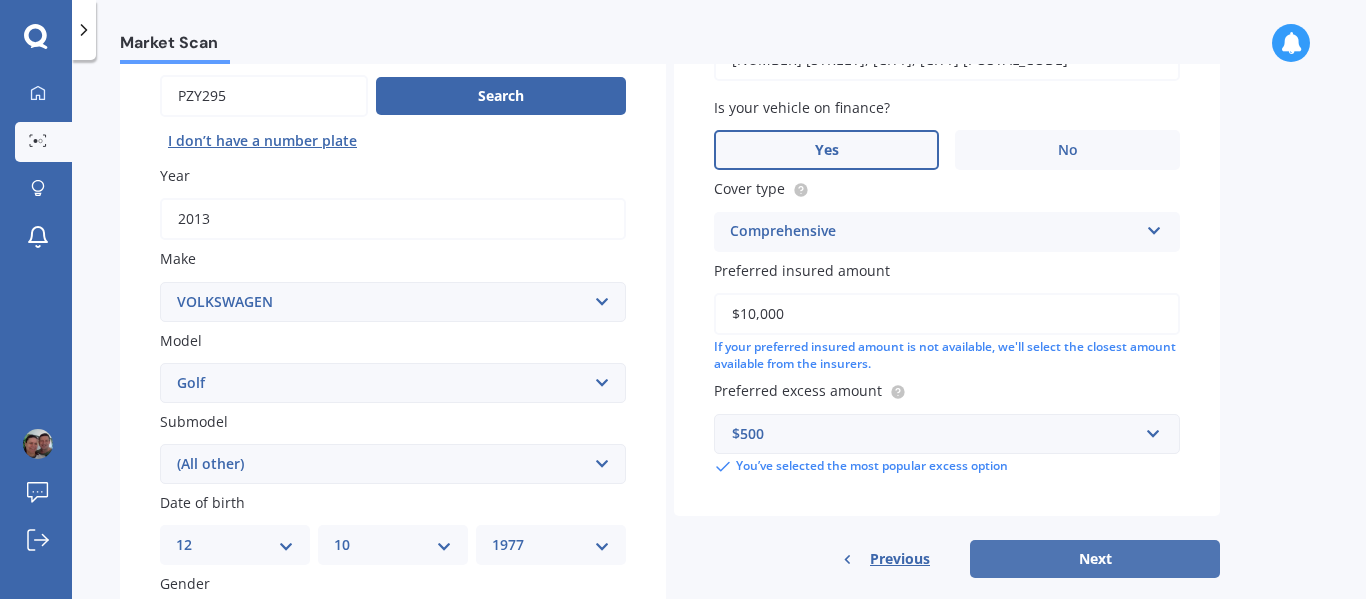 click on "Next" at bounding box center [1095, 559] 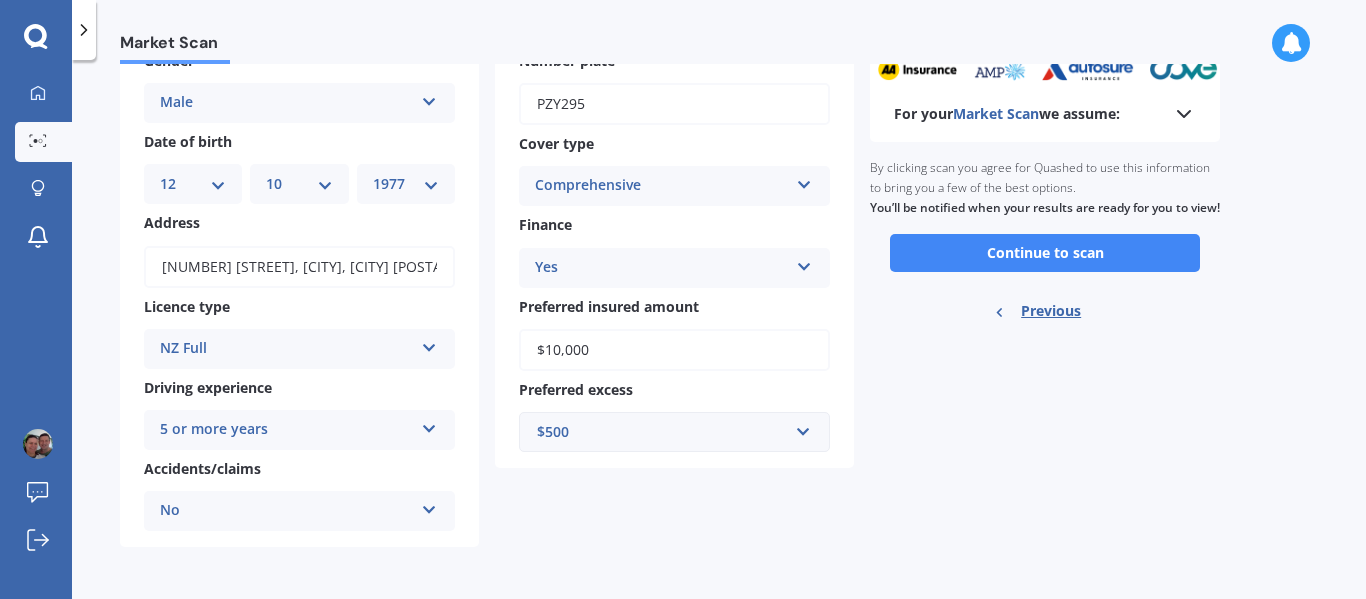 scroll, scrollTop: 0, scrollLeft: 0, axis: both 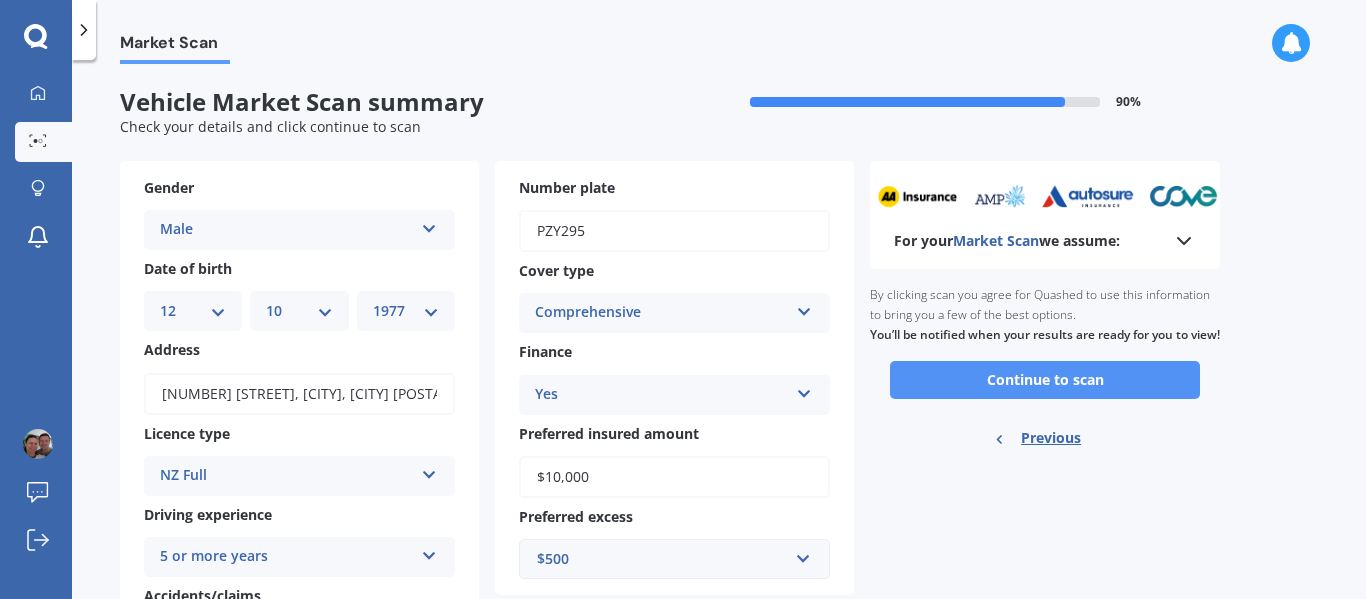 click on "Continue to scan" at bounding box center [1045, 380] 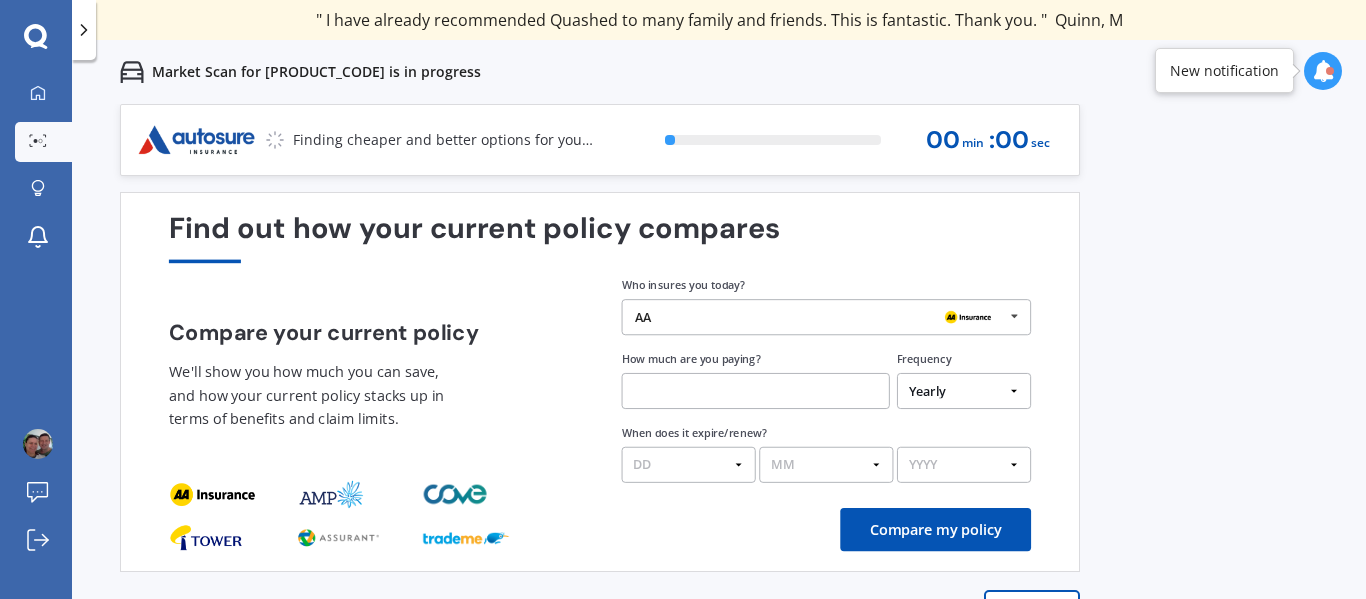 click at bounding box center [756, 391] 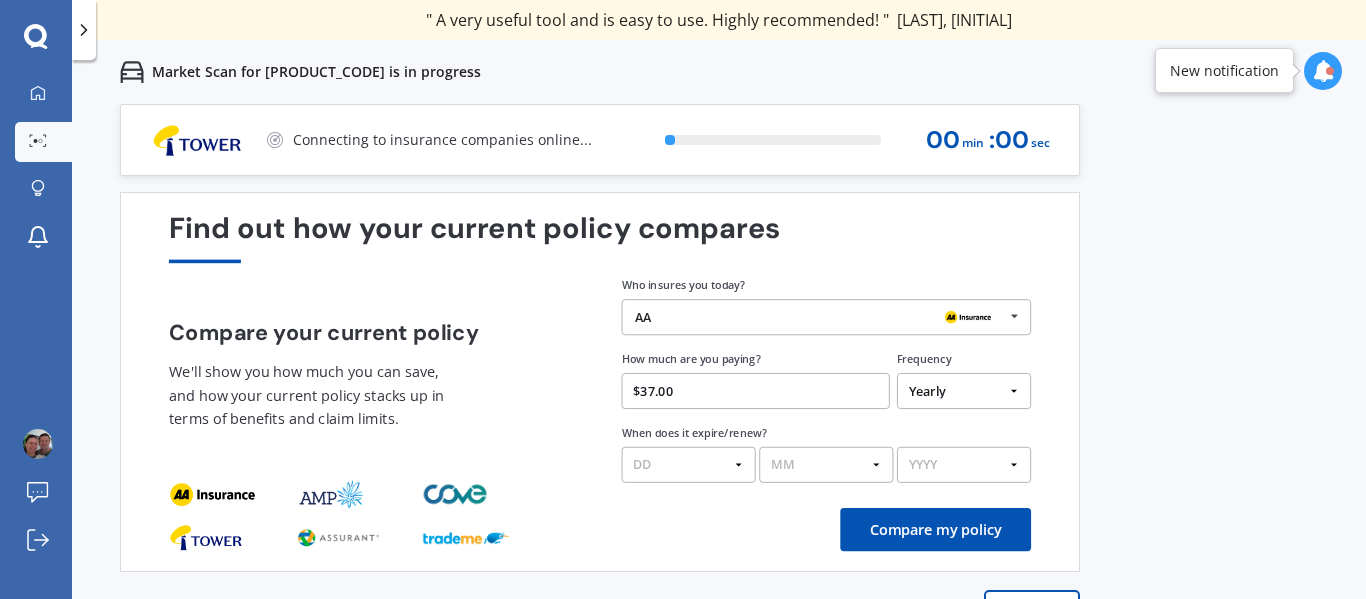 type on "$37.00" 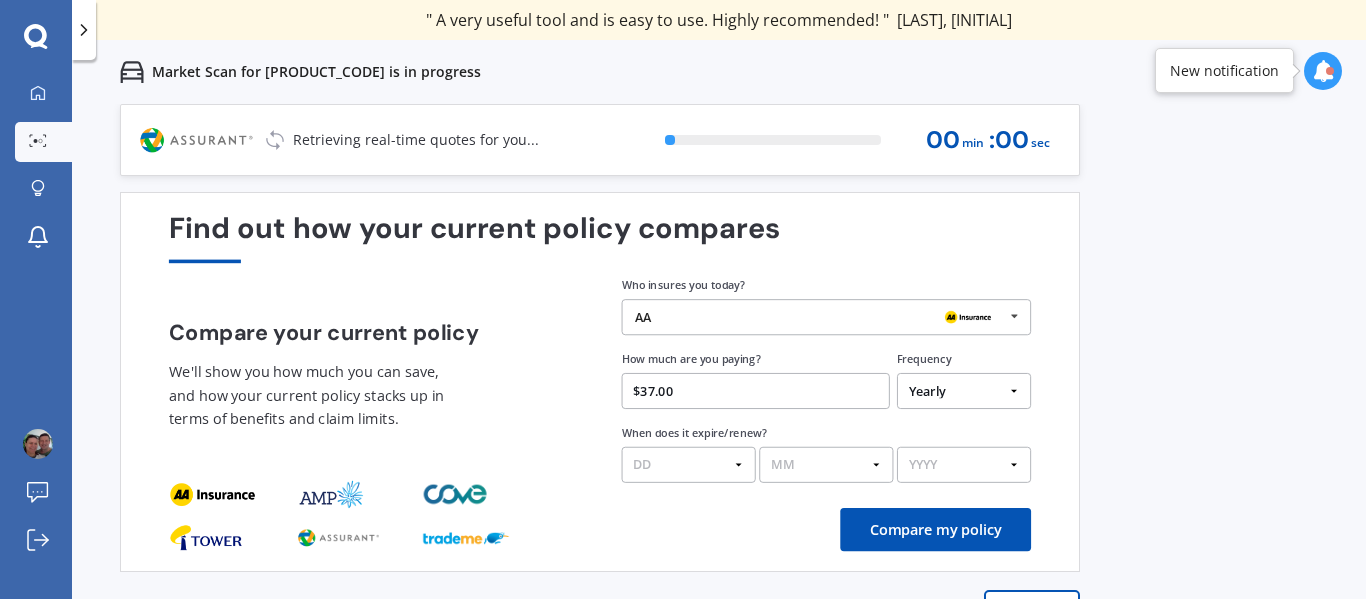 select on "Fortnightly" 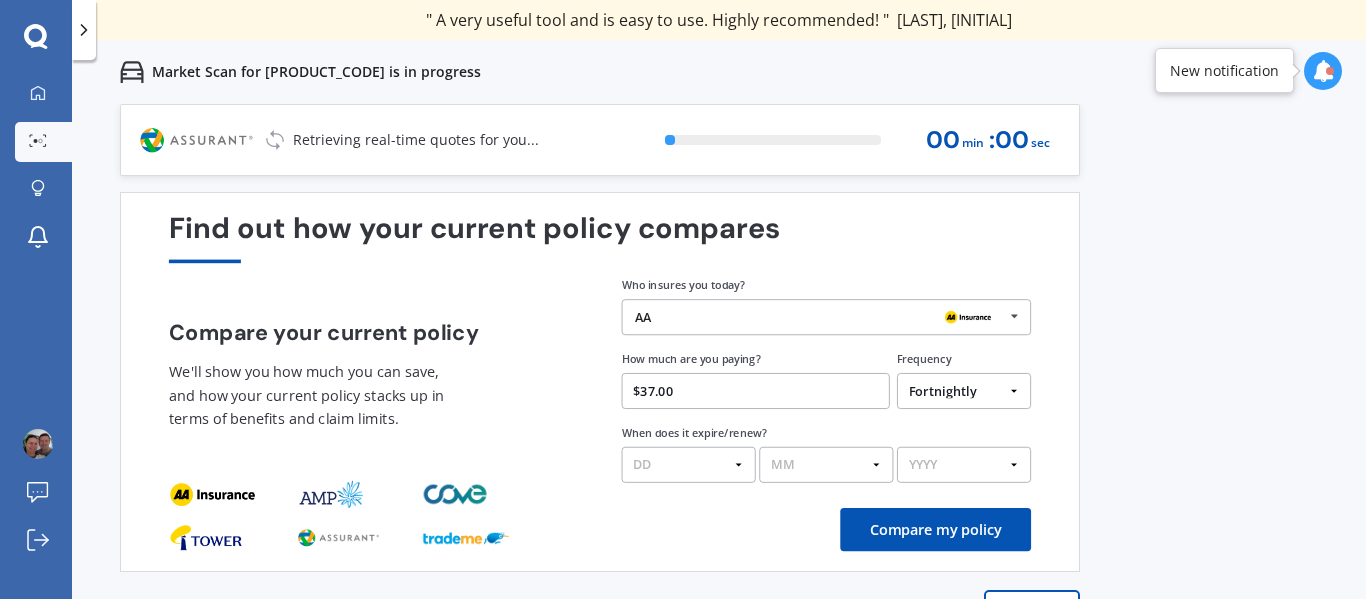 click on "Yearly Six-Monthly Quarterly Monthly Fortnightly Weekly One-Off" at bounding box center [964, 391] 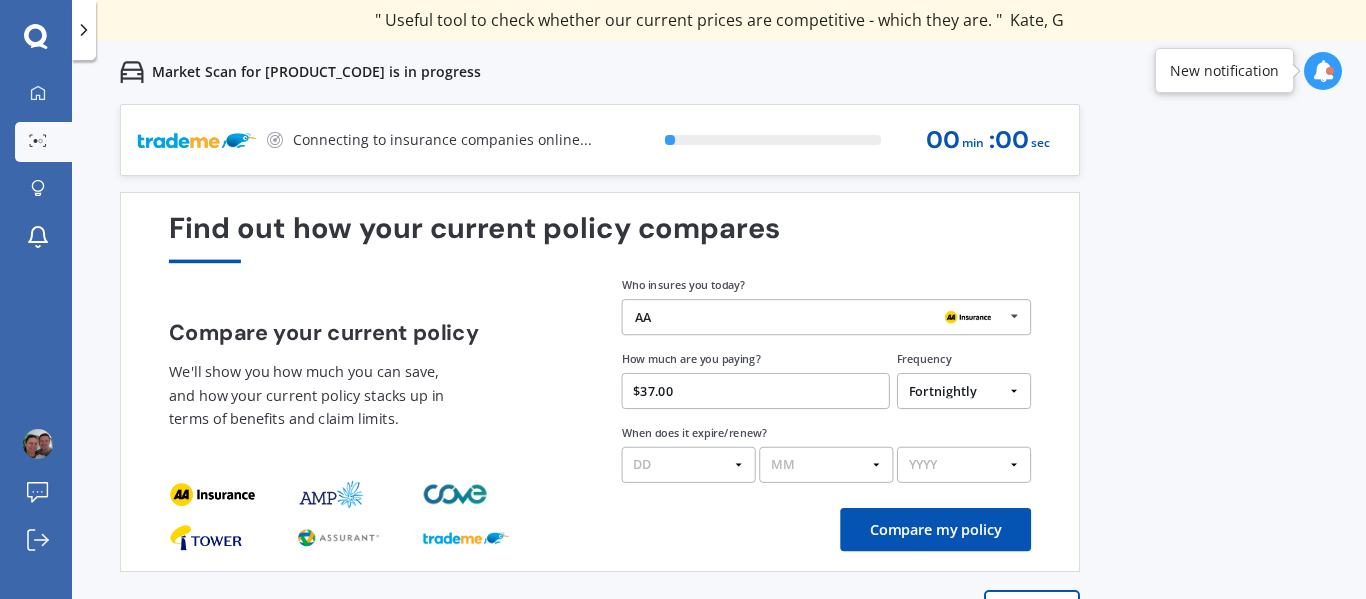 click on "DD 01 02 03 04 05 06 07 08 09 10 11 12 13 14 15 16 17 18 19 20 21 22 23 24 25 26 27 28 29 30 31" at bounding box center (689, 465) 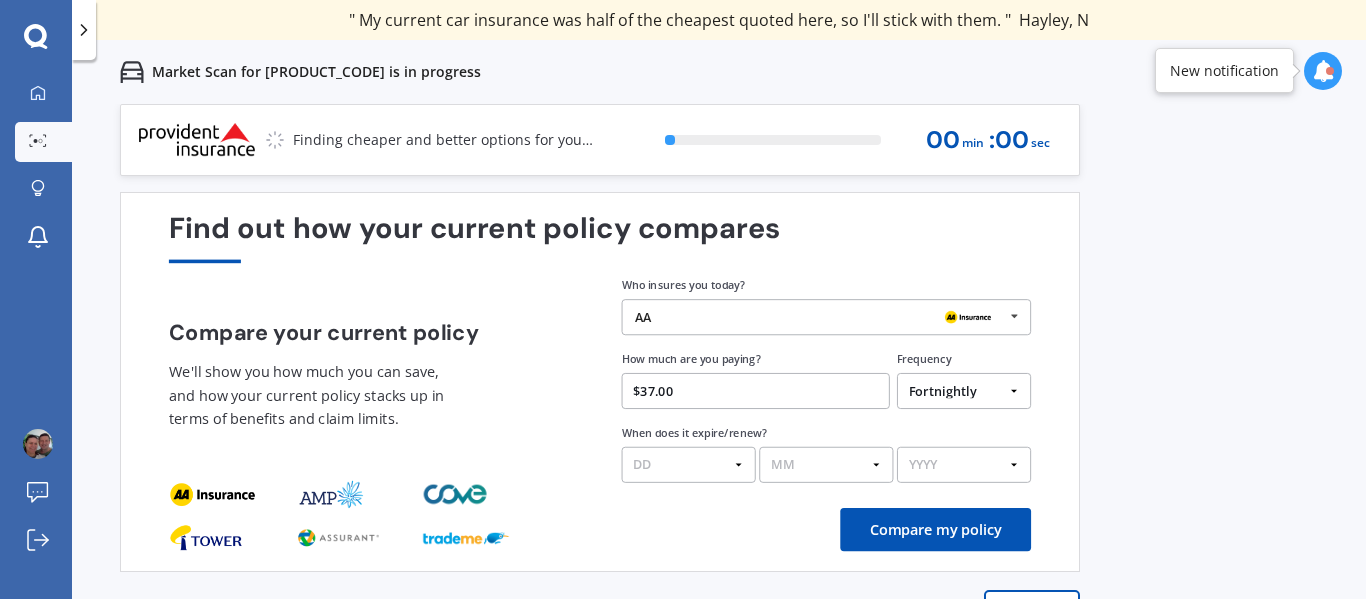 select on "02" 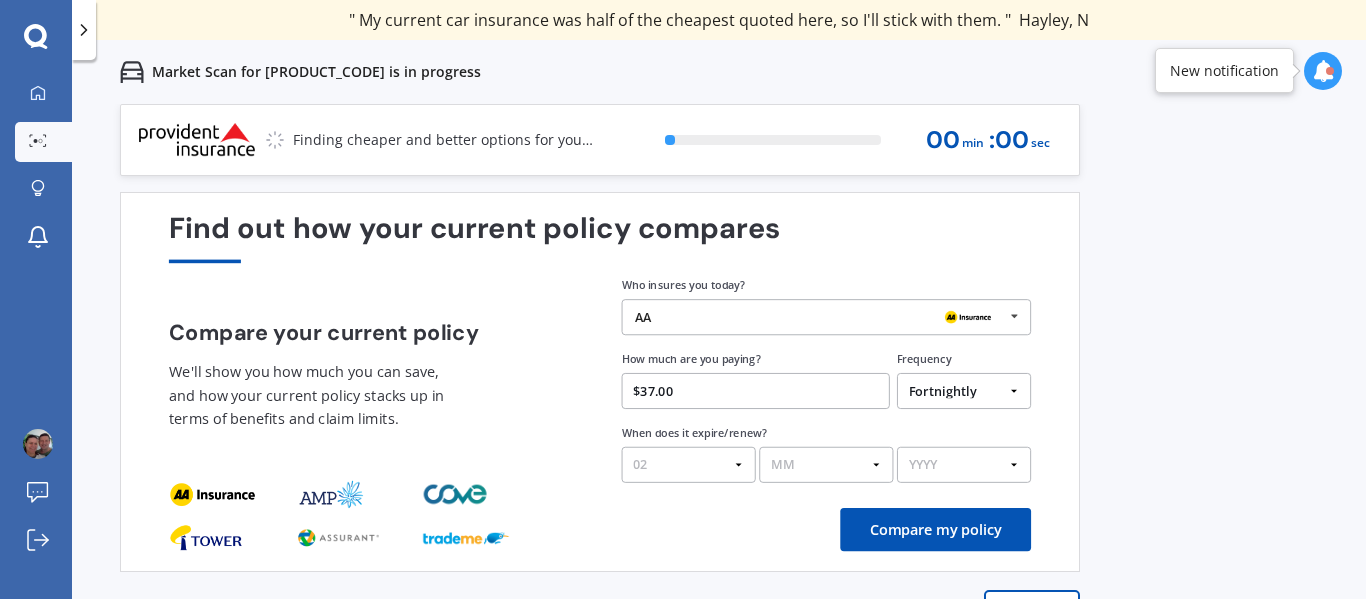 click on "DD 01 02 03 04 05 06 07 08 09 10 11 12 13 14 15 16 17 18 19 20 21 22 23 24 25 26 27 28 29 30 31" at bounding box center [689, 465] 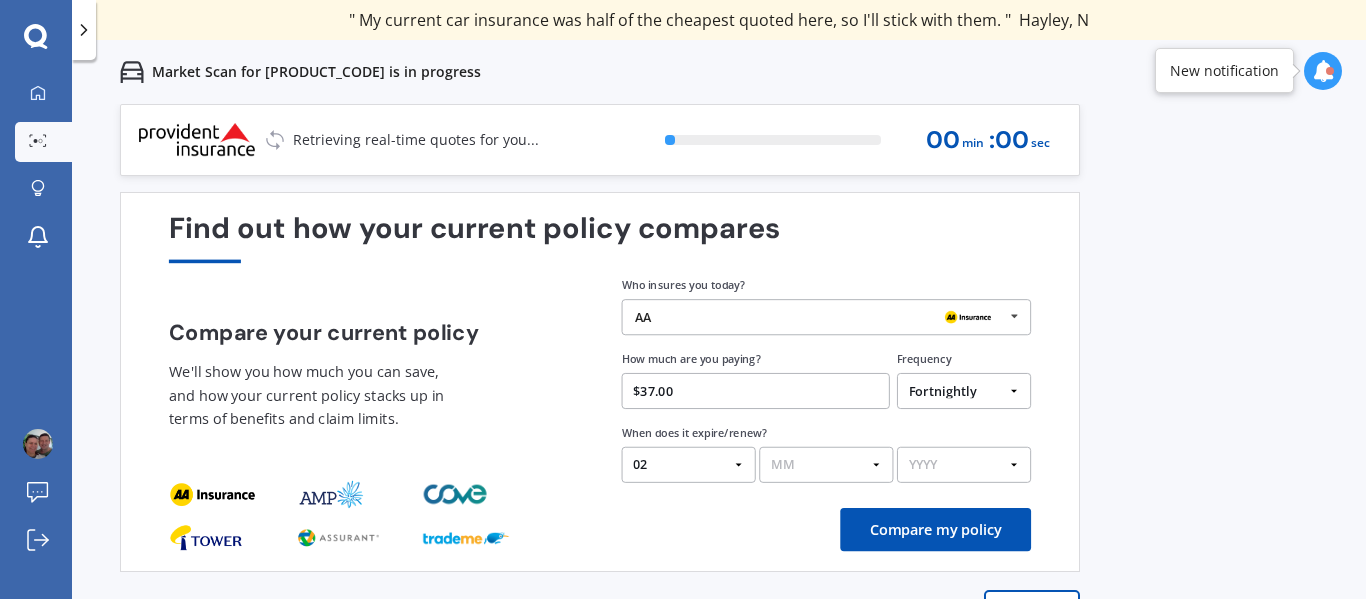 click on "MM 01 02 03 04 05 06 07 08 09 10 11 12" at bounding box center [826, 465] 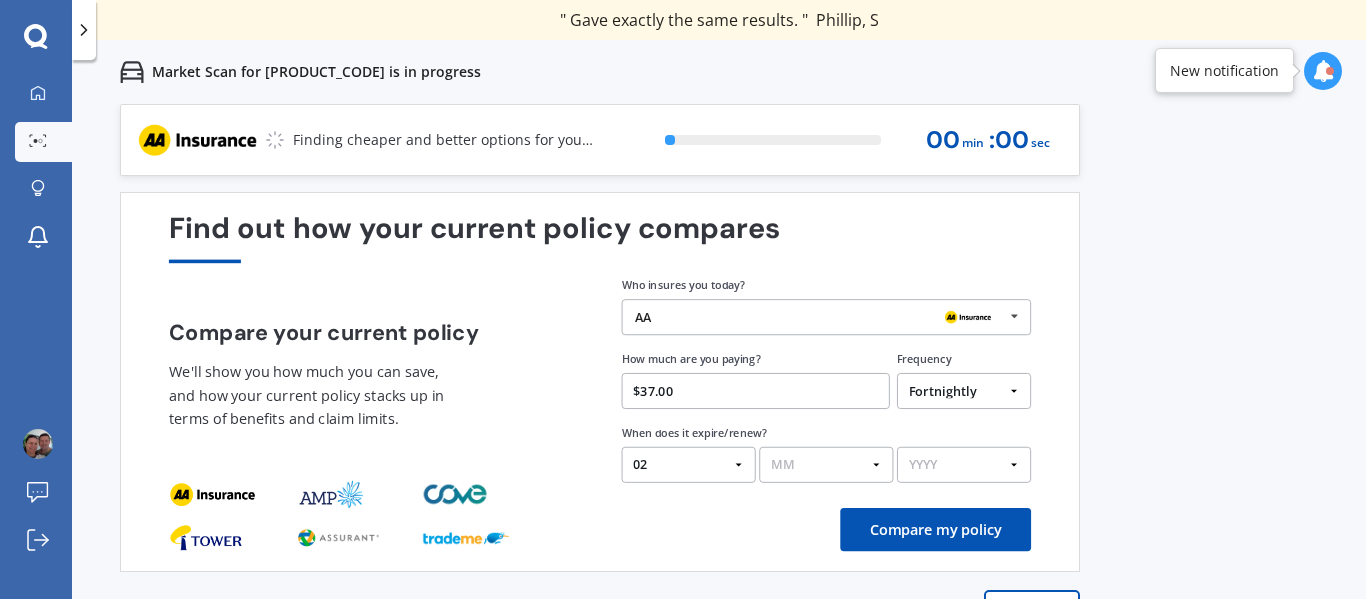 select on "03" 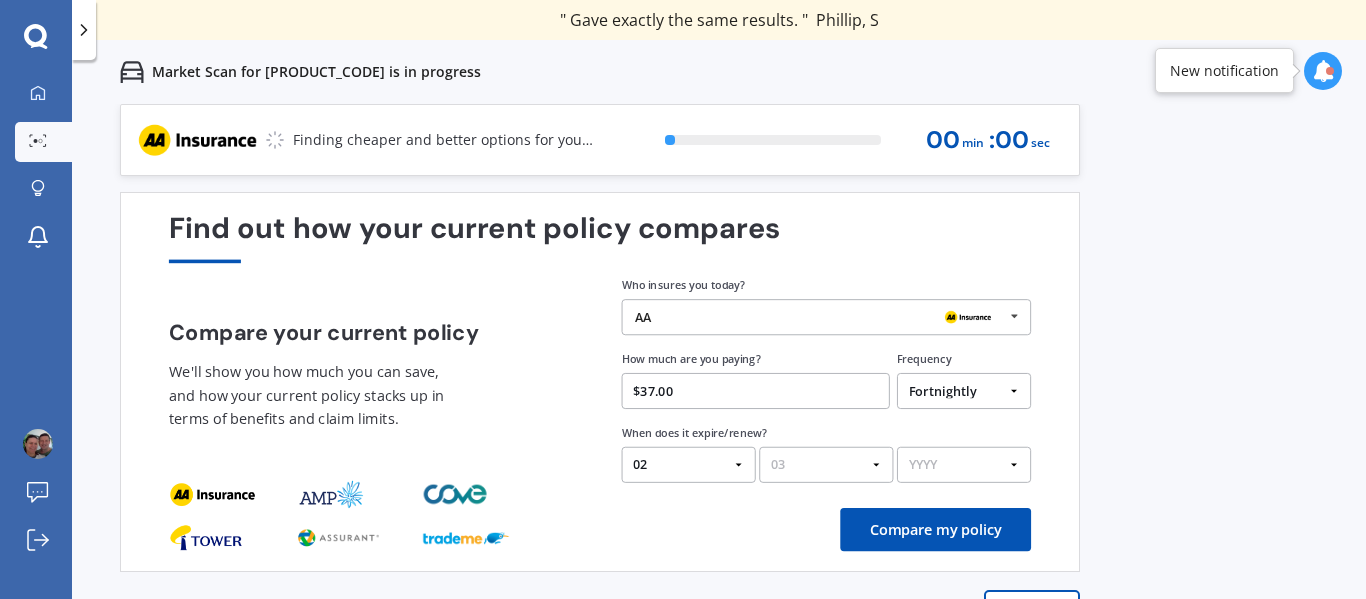 click on "MM 01 02 03 04 05 06 07 08 09 10 11 12" at bounding box center [826, 465] 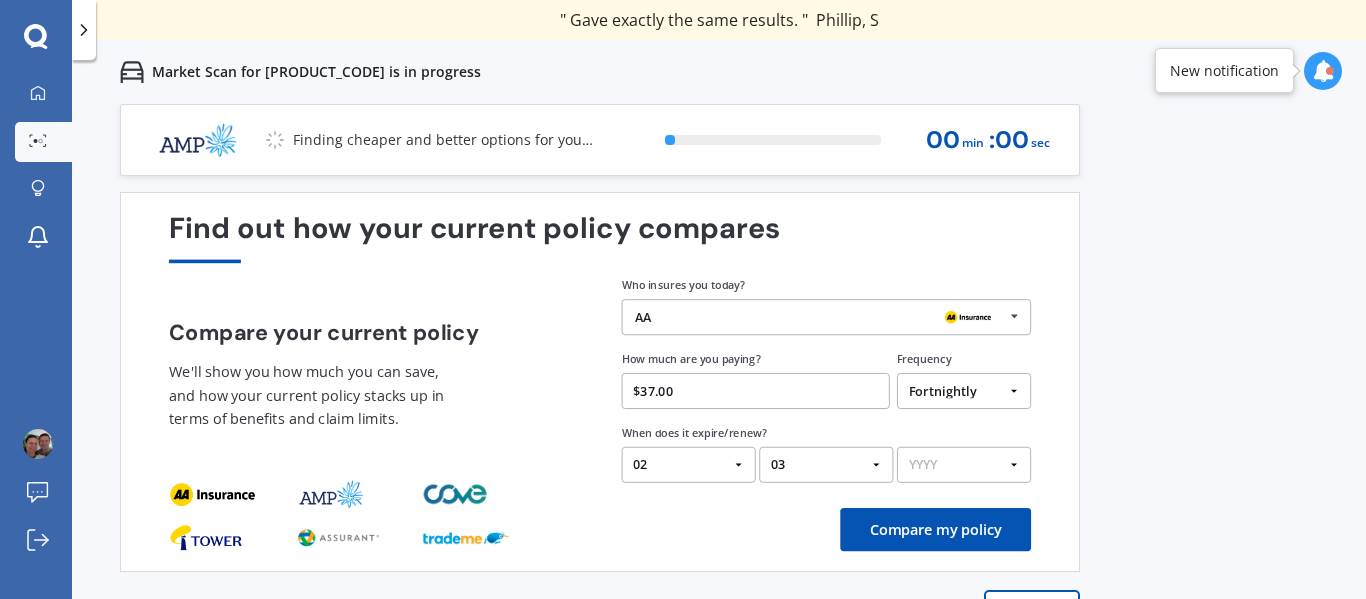click on "YYYY 2026 2025 2024" at bounding box center (964, 465) 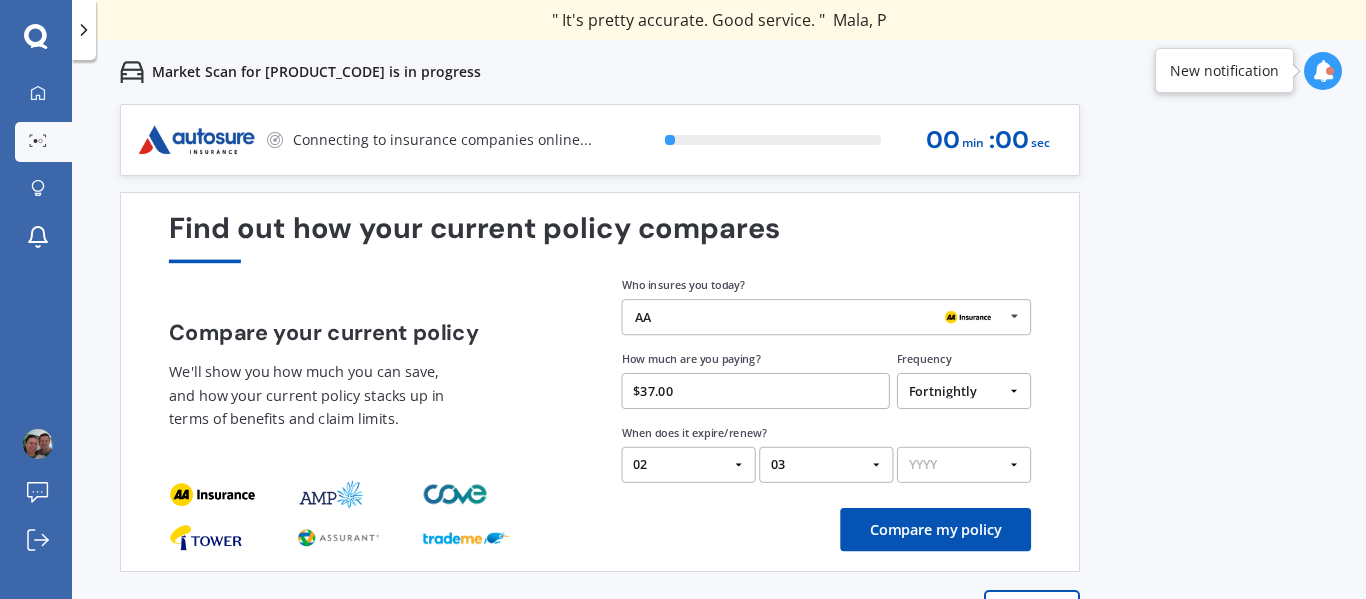 select on "2026" 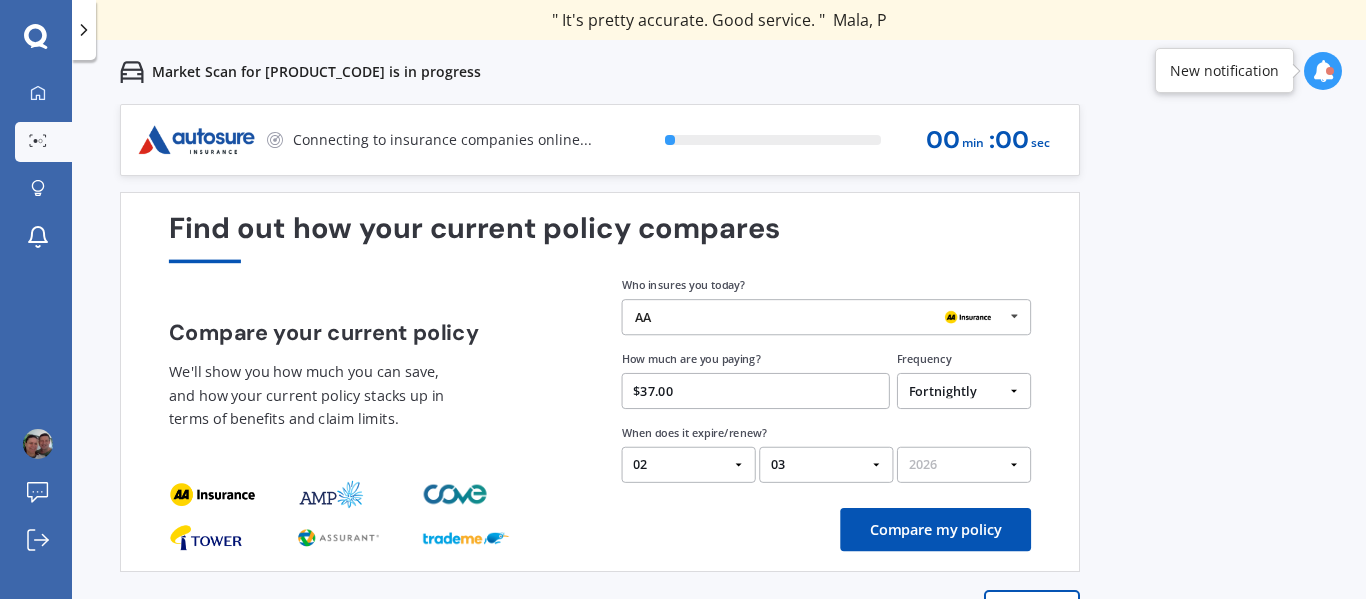 click on "YYYY 2026 2025 2024" at bounding box center [964, 465] 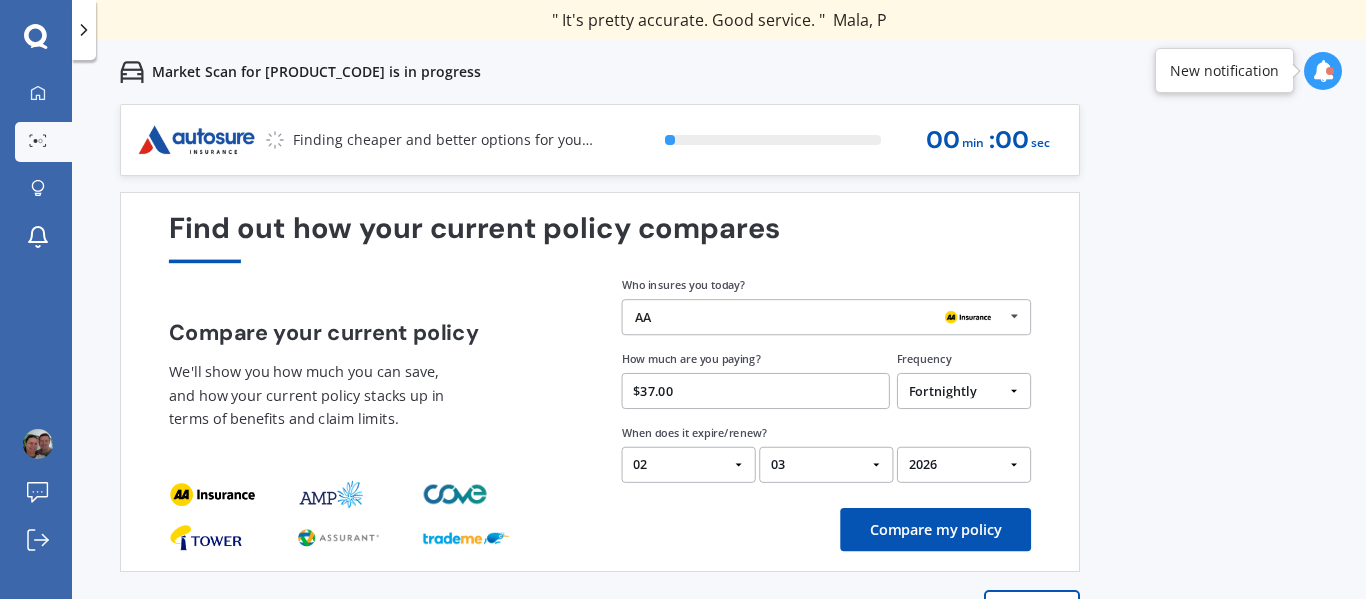 click on "Compare my policy" at bounding box center [935, 529] 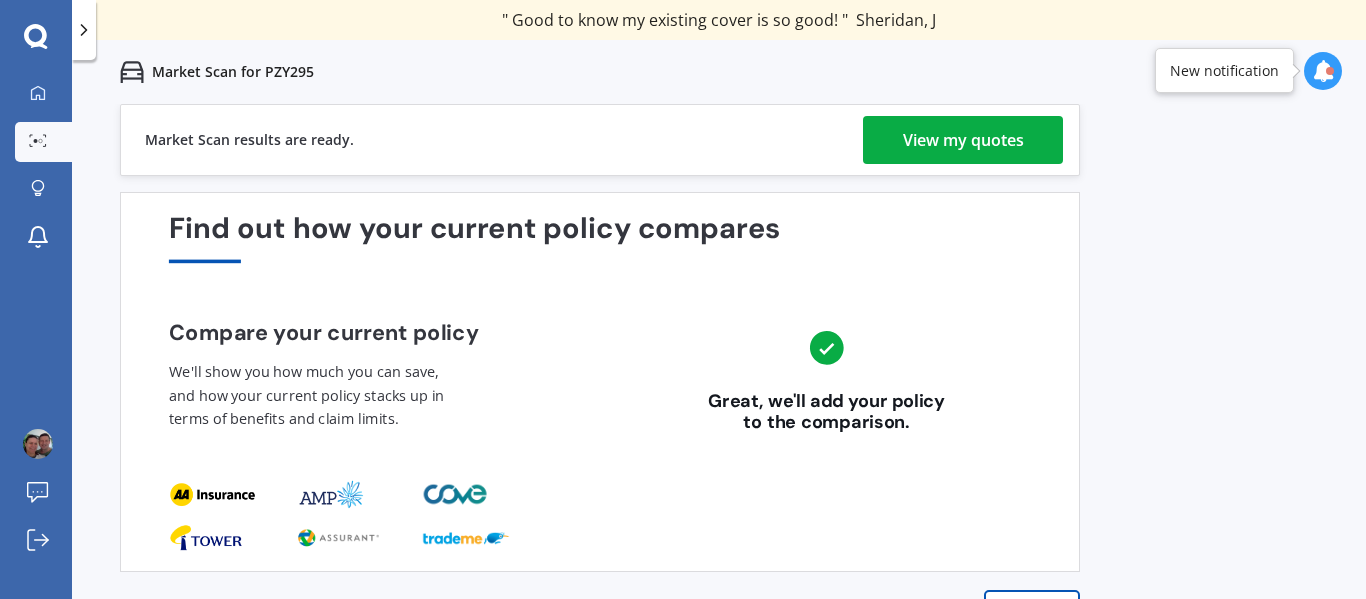click on "View my quotes" at bounding box center [963, 140] 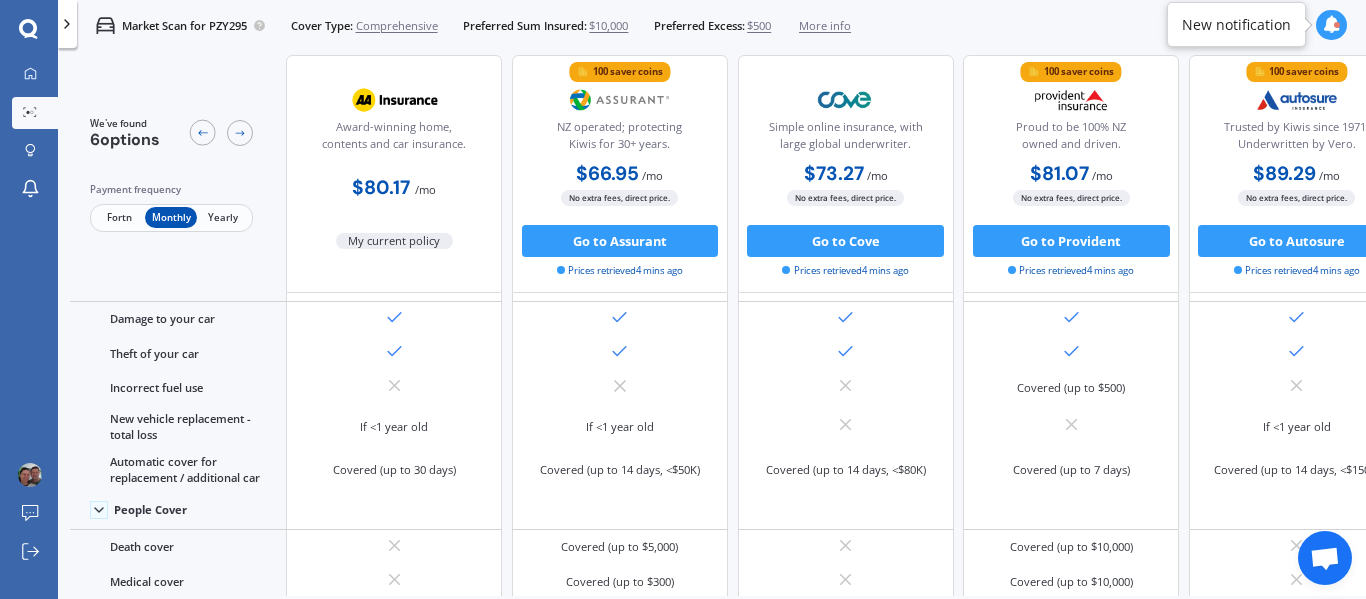 scroll, scrollTop: 173, scrollLeft: 0, axis: vertical 